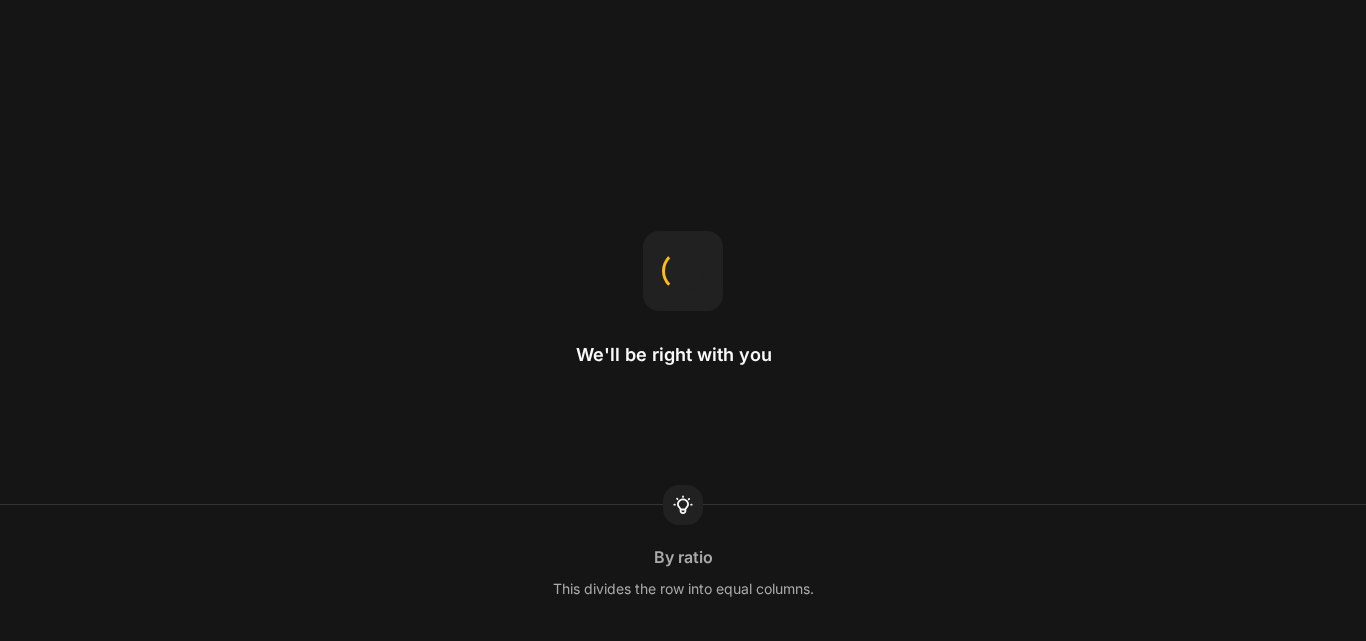 scroll, scrollTop: 0, scrollLeft: 0, axis: both 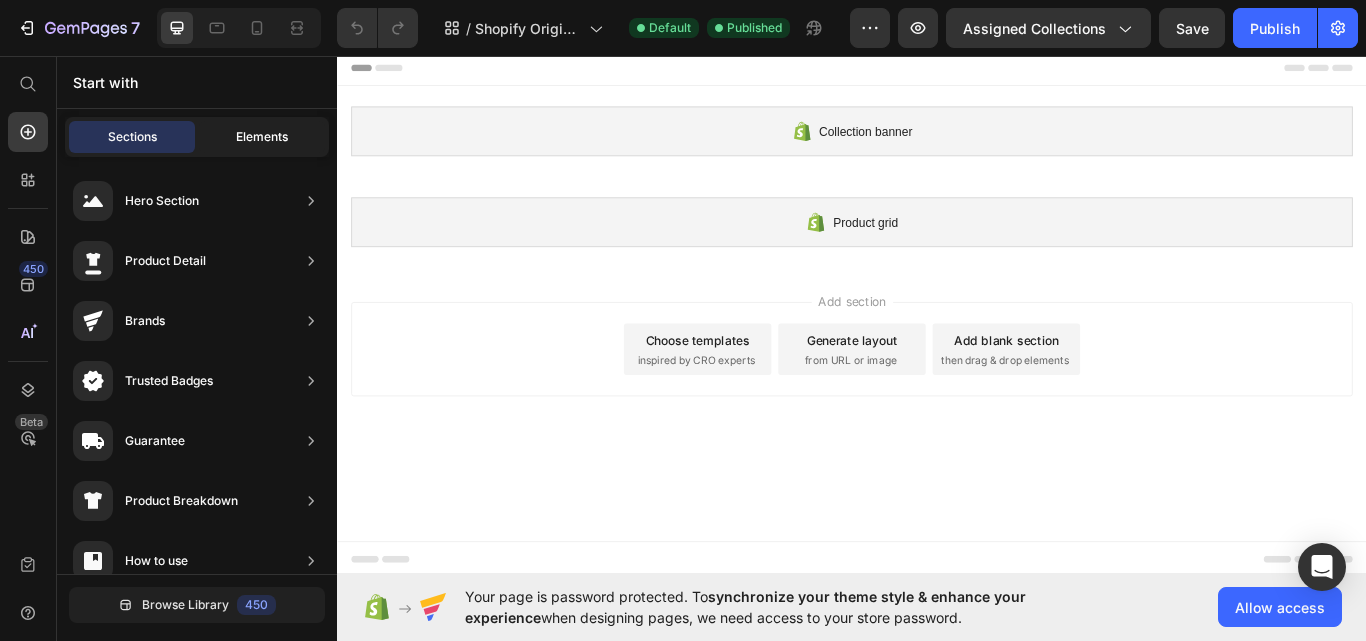 click on "Elements" at bounding box center (262, 137) 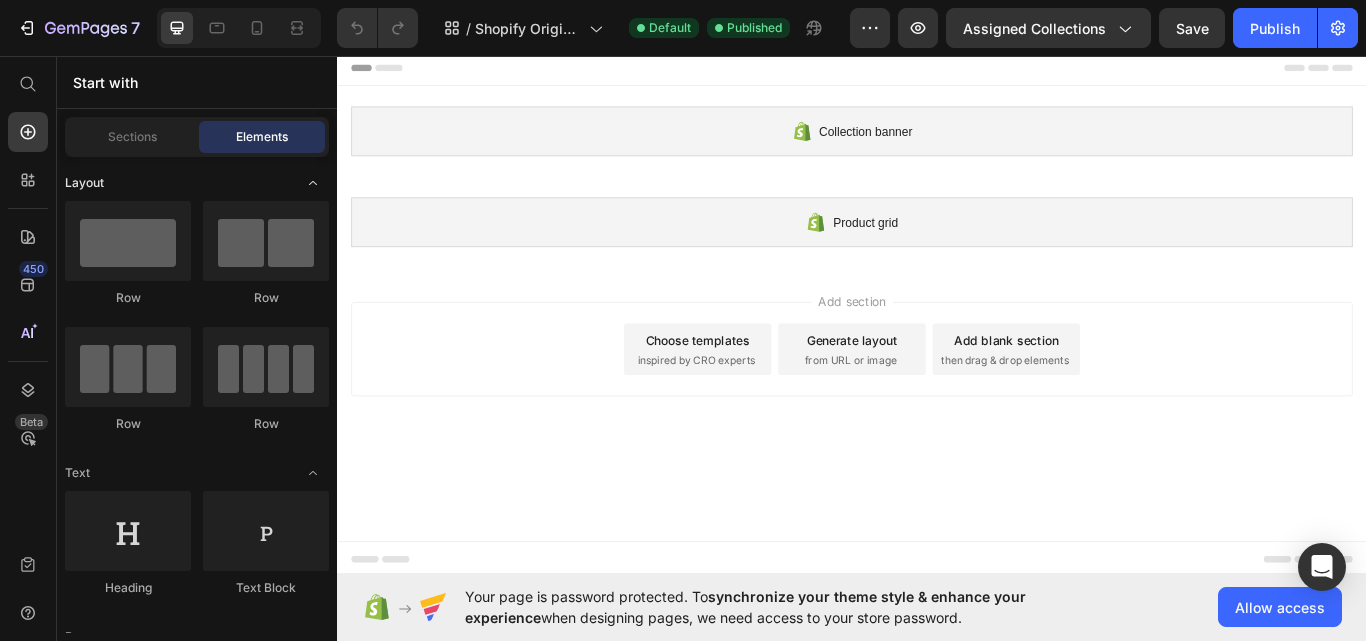 click 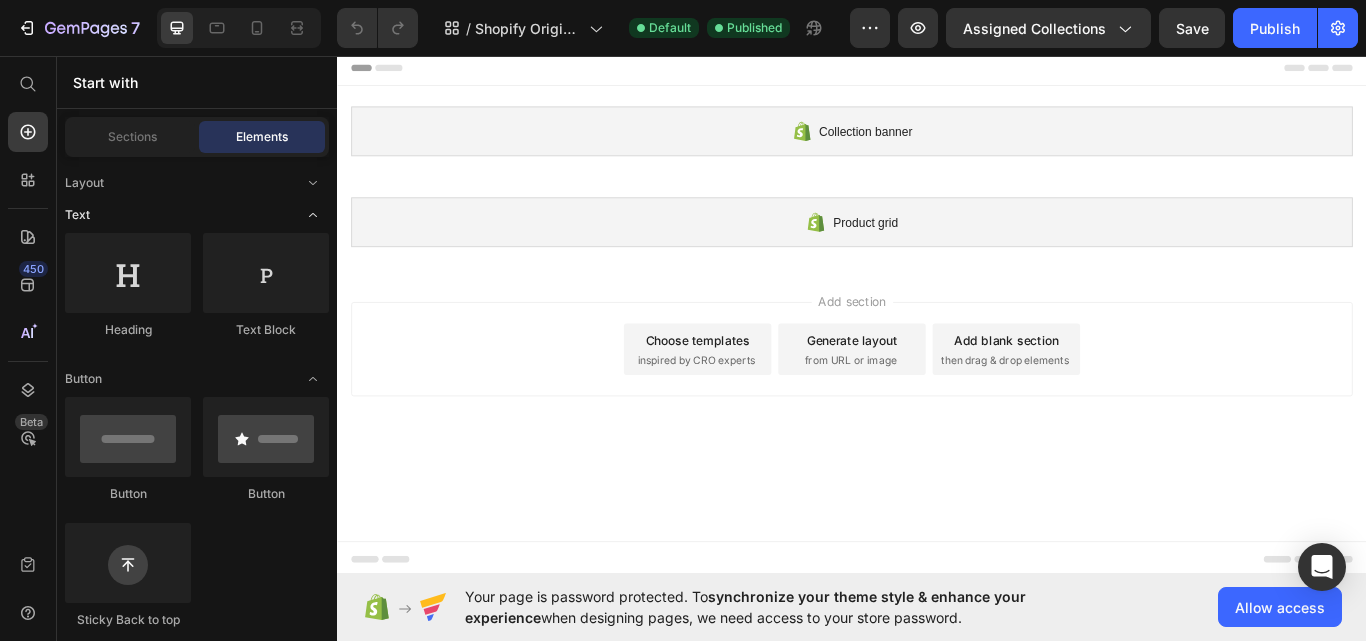click 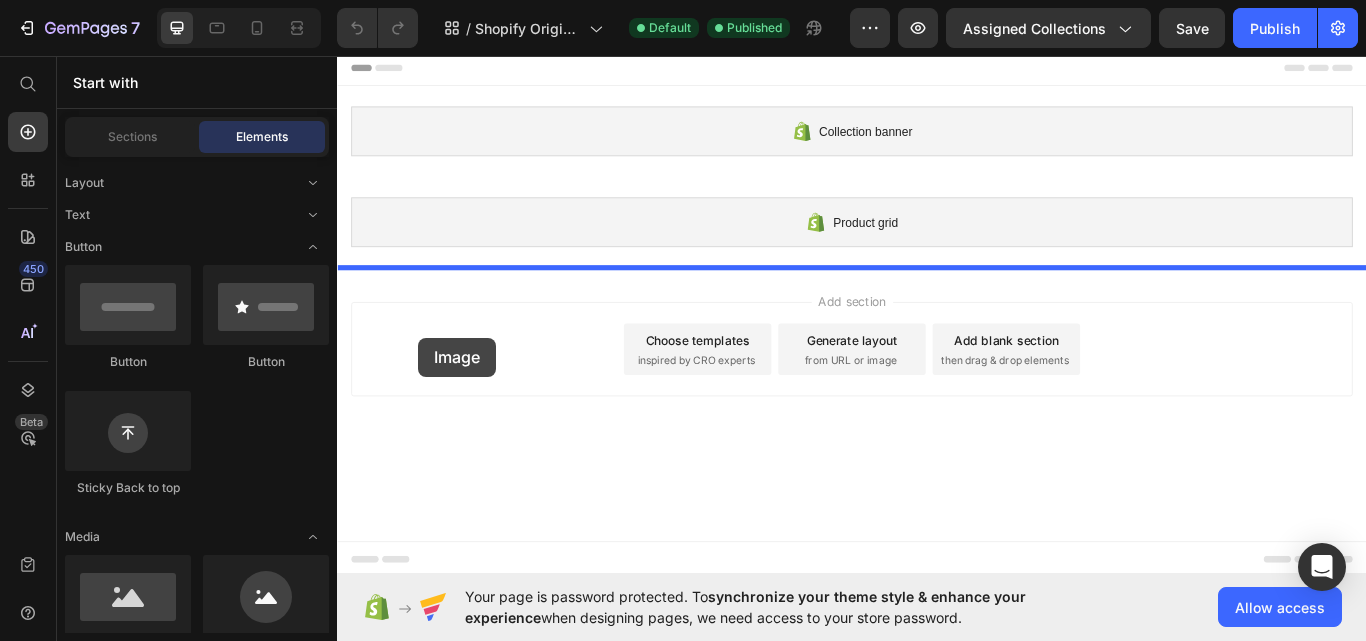 drag, startPoint x: 466, startPoint y: 669, endPoint x: 432, endPoint y: 386, distance: 285.0351 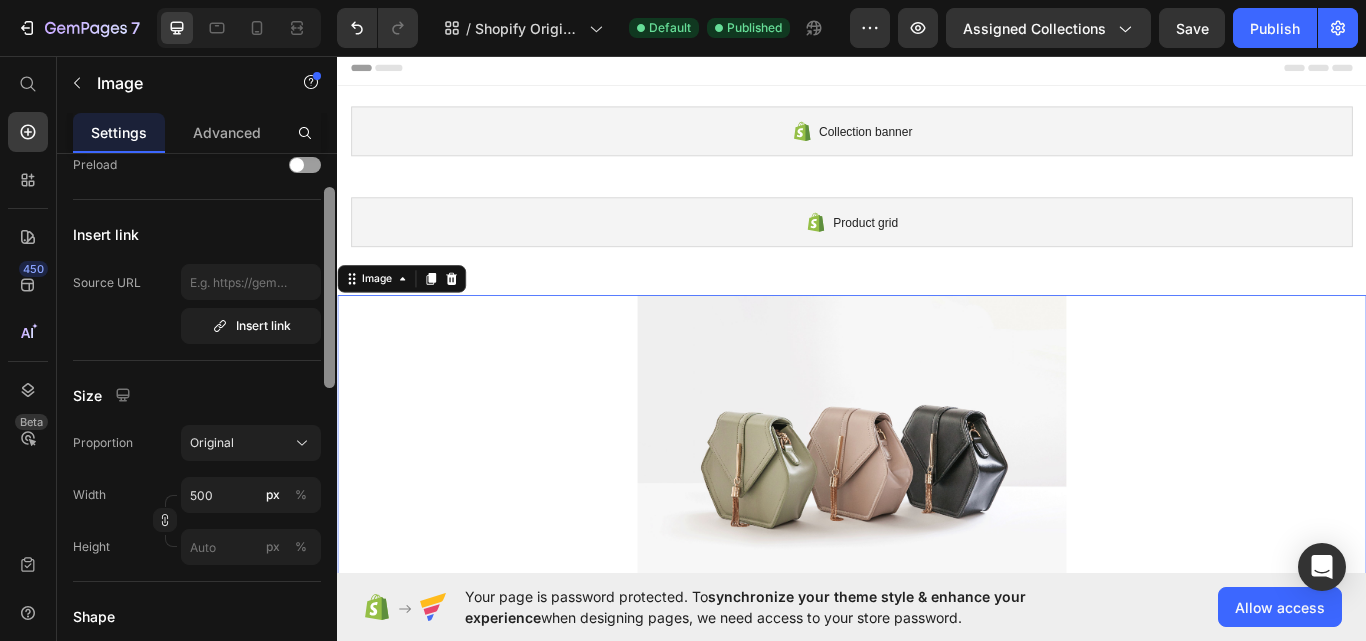 scroll, scrollTop: 370, scrollLeft: 0, axis: vertical 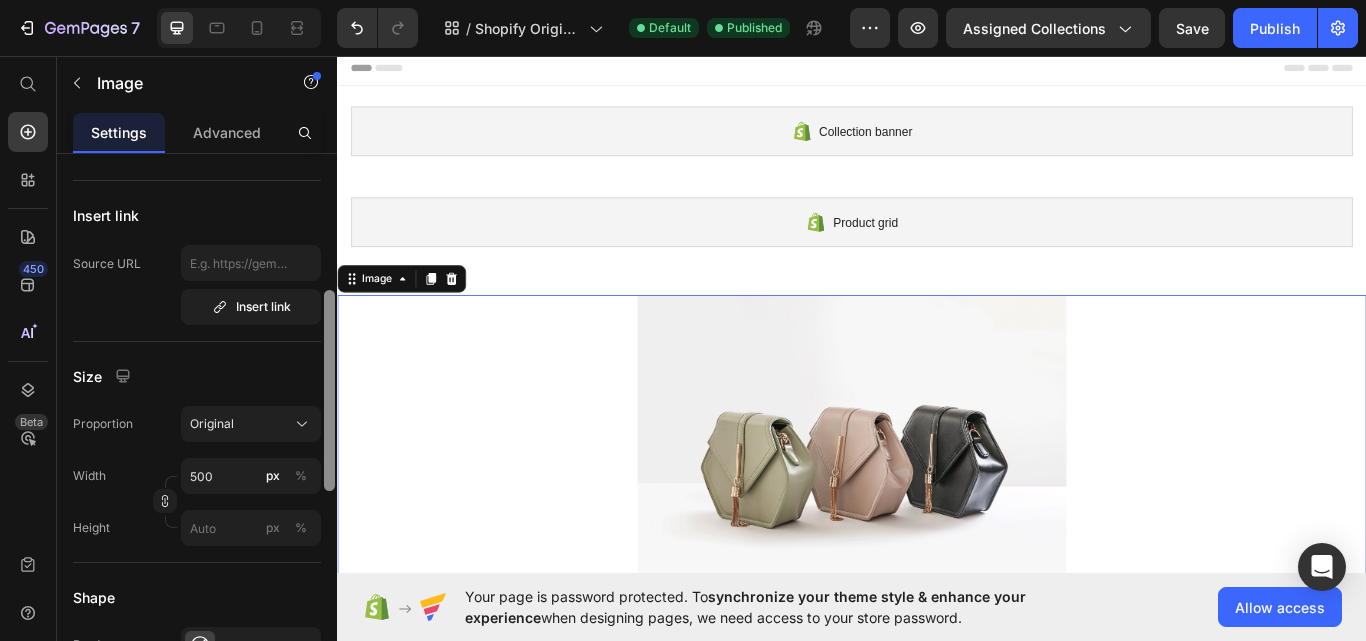 drag, startPoint x: 325, startPoint y: 229, endPoint x: 330, endPoint y: 360, distance: 131.09538 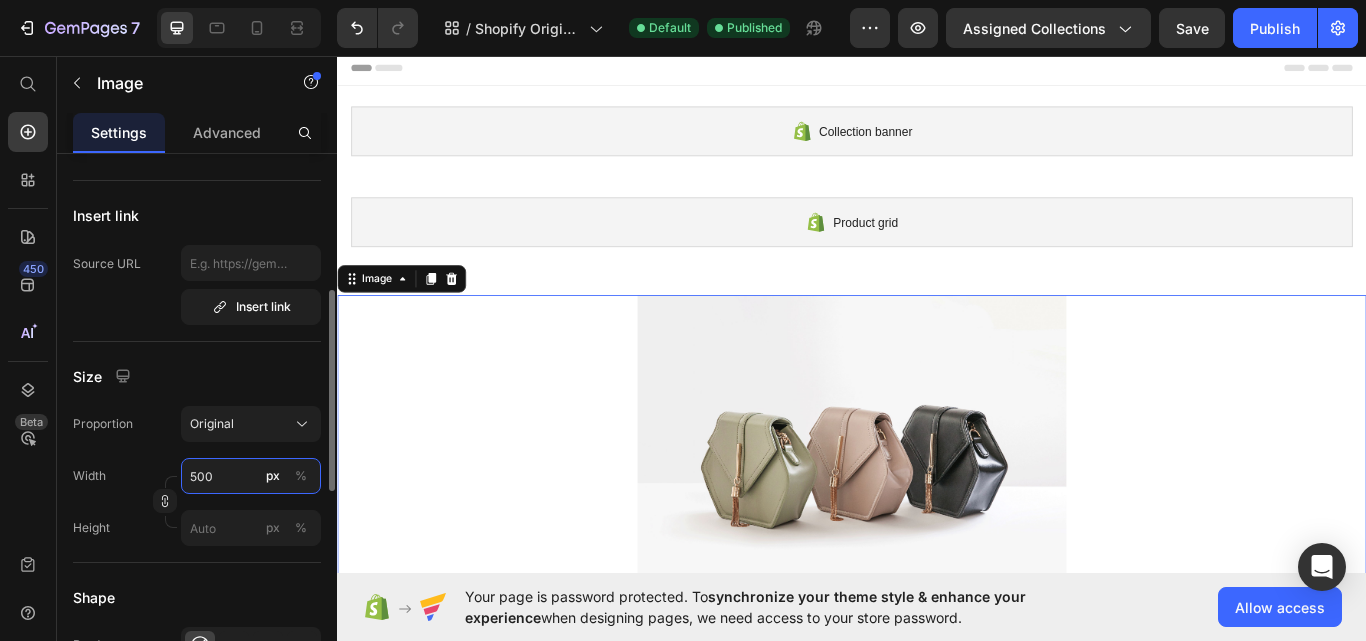 click on "500" at bounding box center (251, 476) 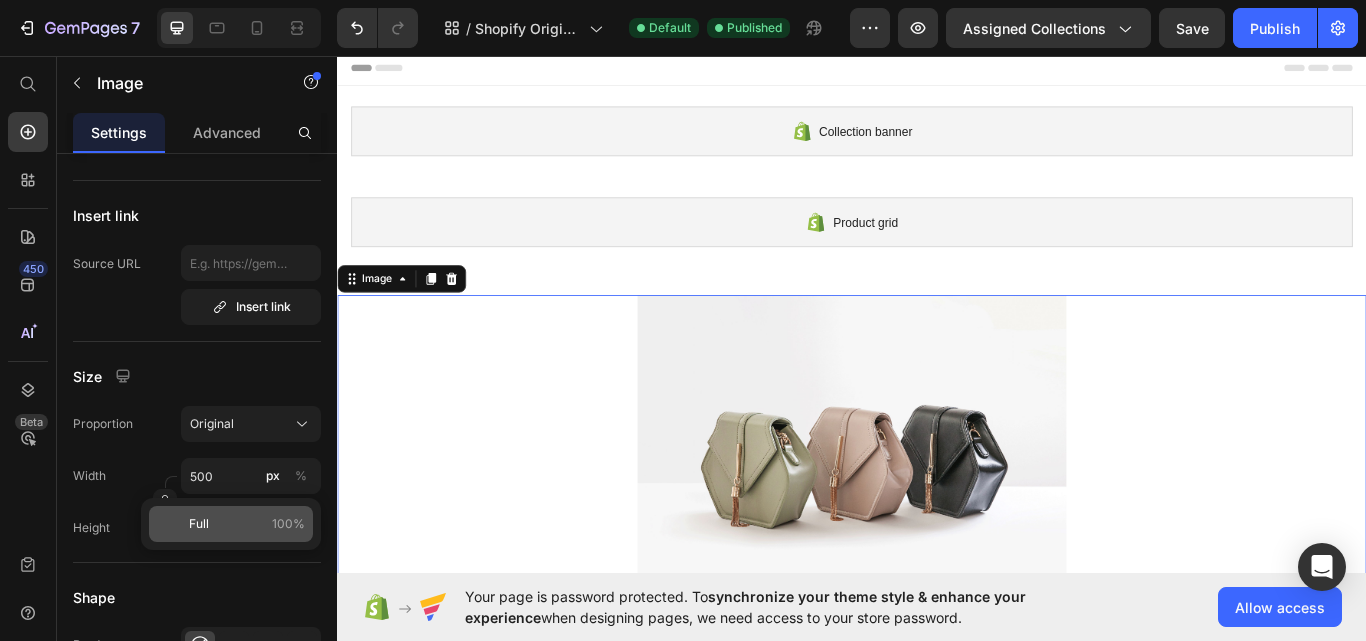 click on "Full 100%" at bounding box center (247, 524) 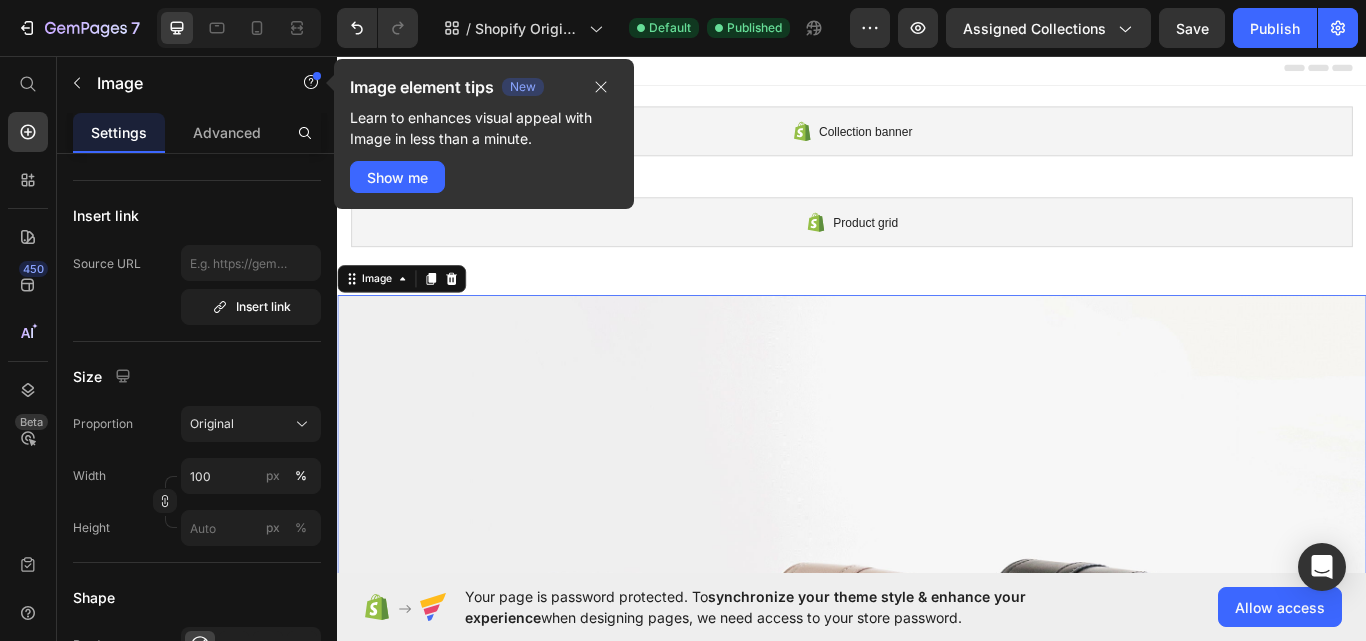 click at bounding box center [937, 786] 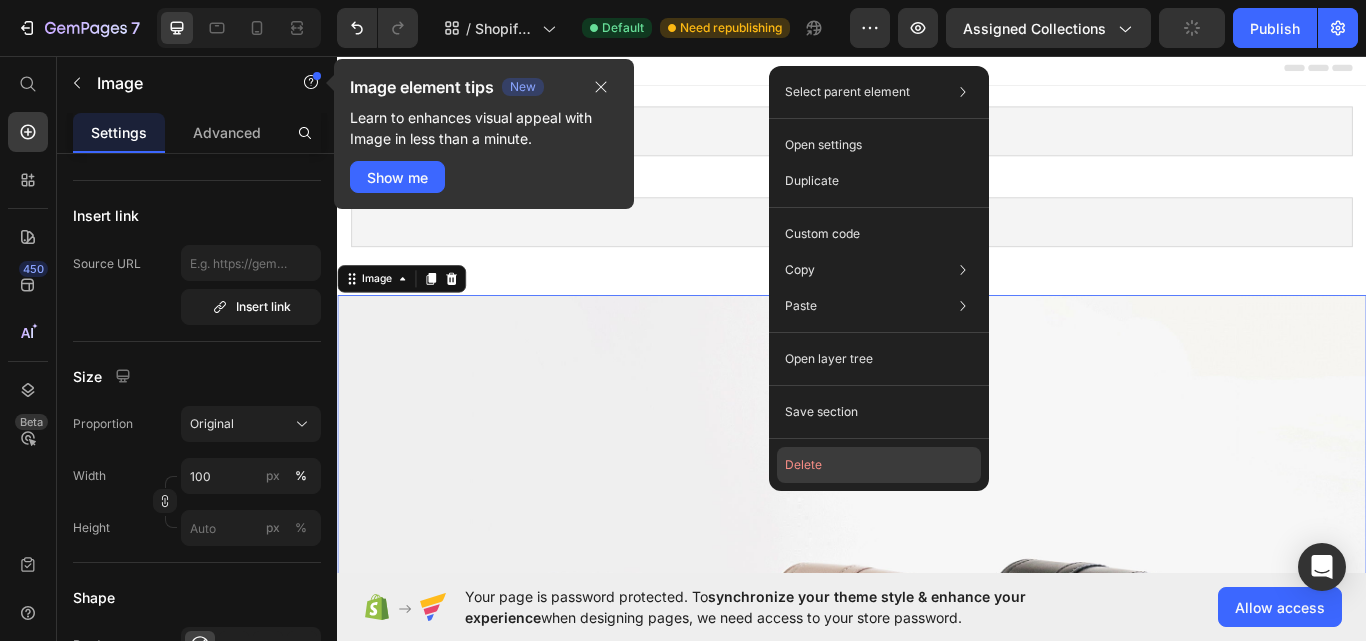 click on "Delete" 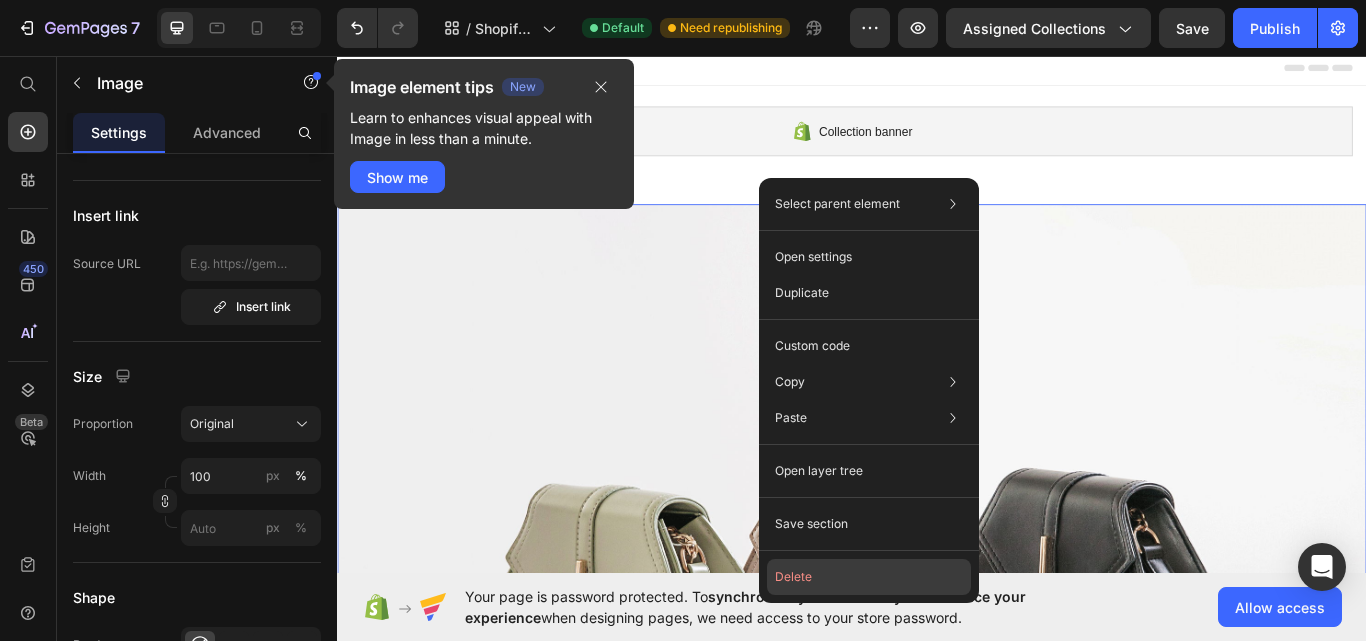 click on "Delete" 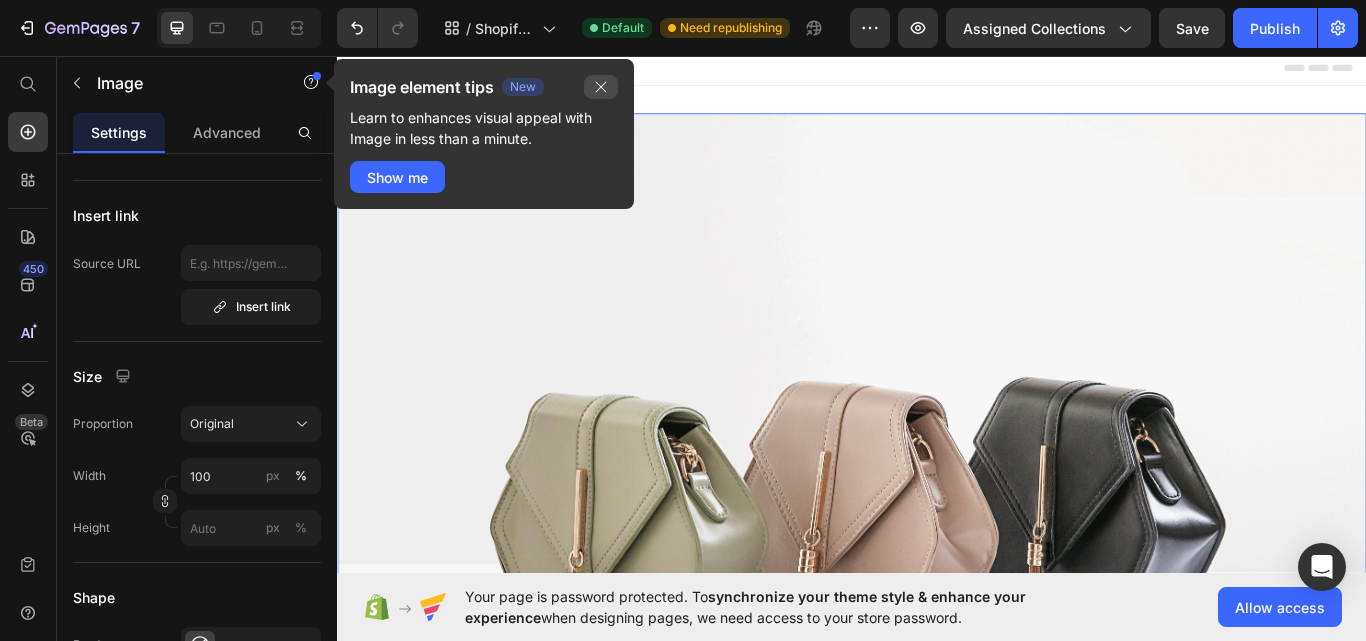 click 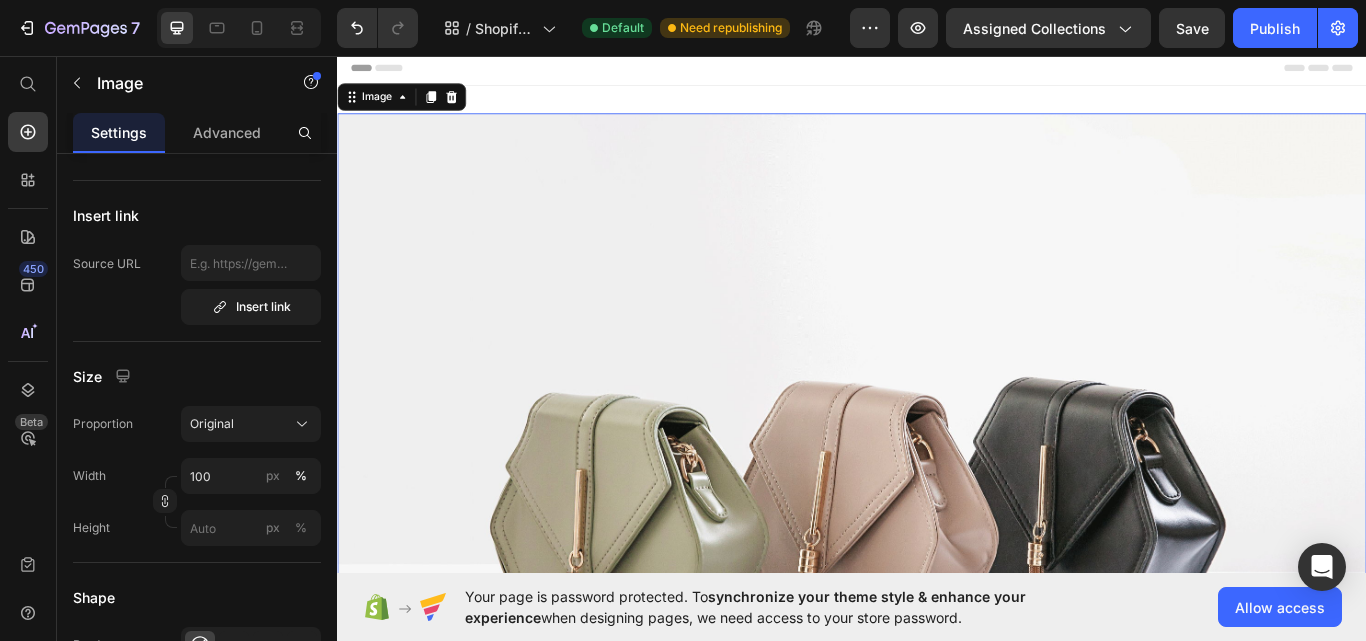 click at bounding box center (937, 574) 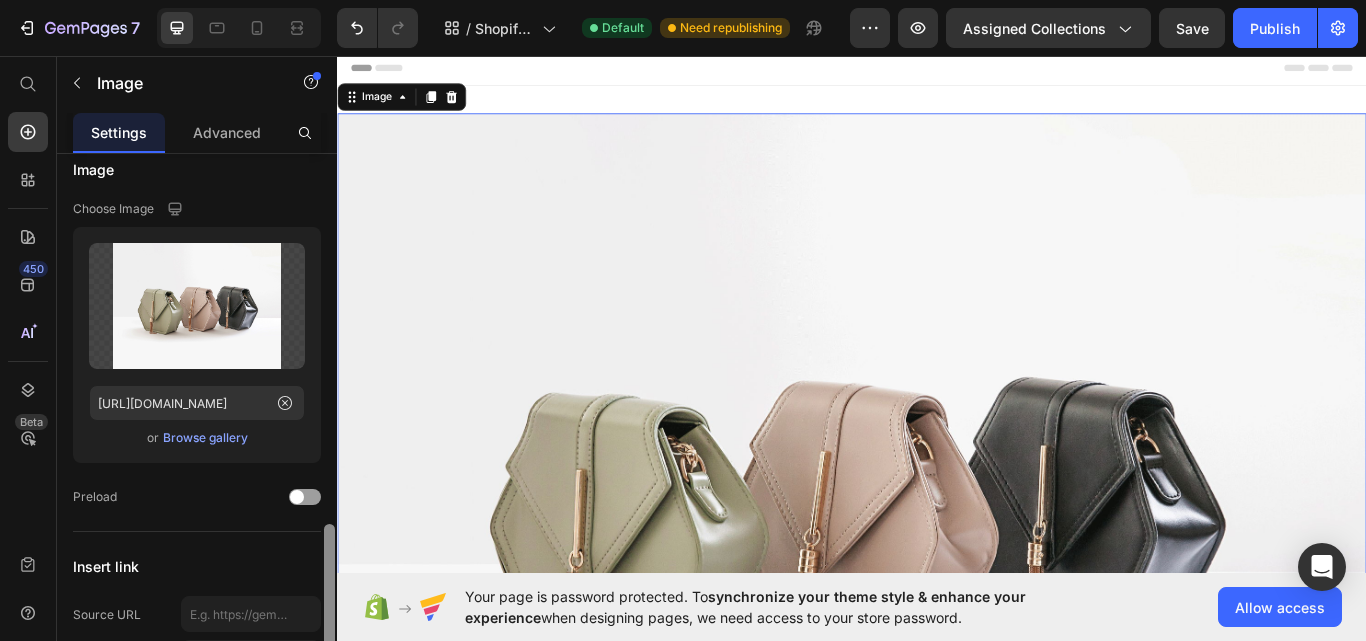 scroll, scrollTop: 0, scrollLeft: 0, axis: both 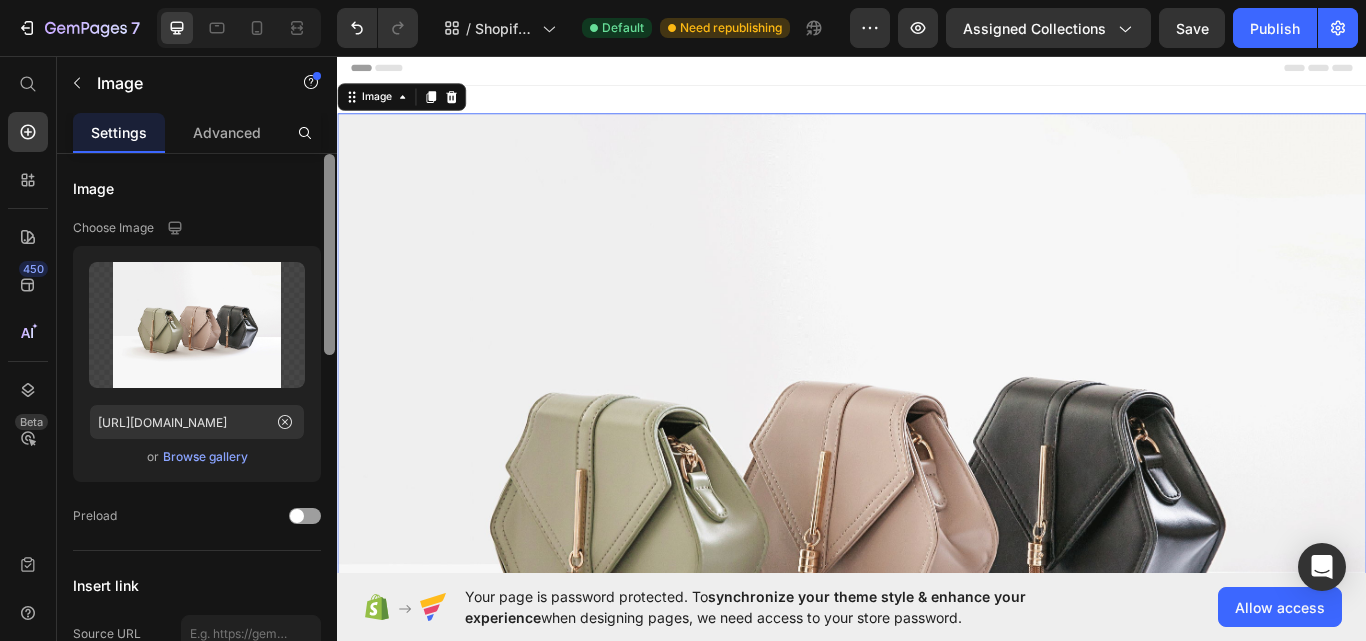 drag, startPoint x: 667, startPoint y: 362, endPoint x: 671, endPoint y: 141, distance: 221.0362 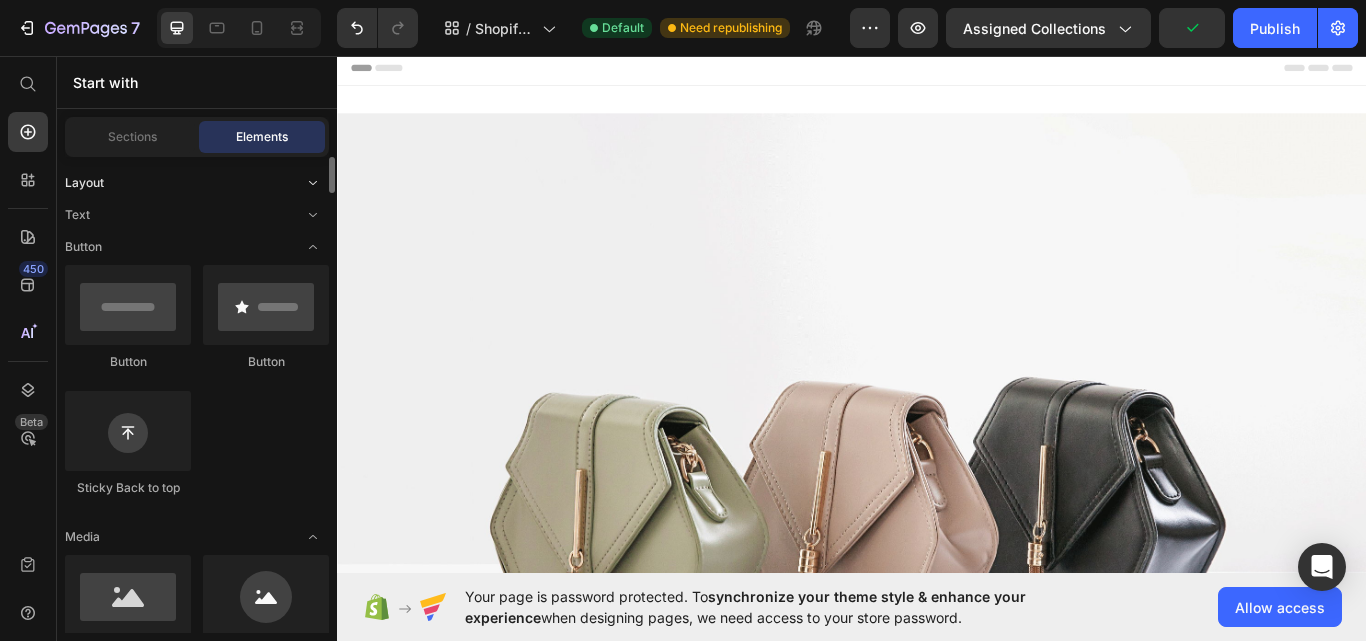click 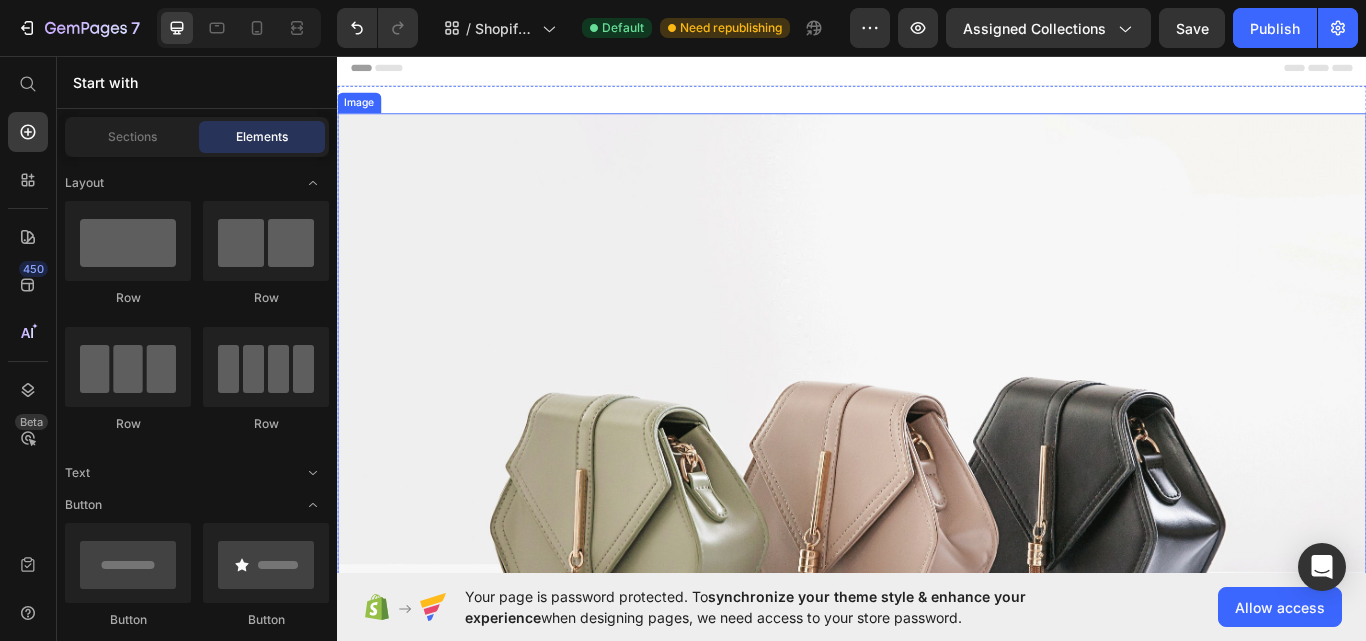 click at bounding box center [937, 574] 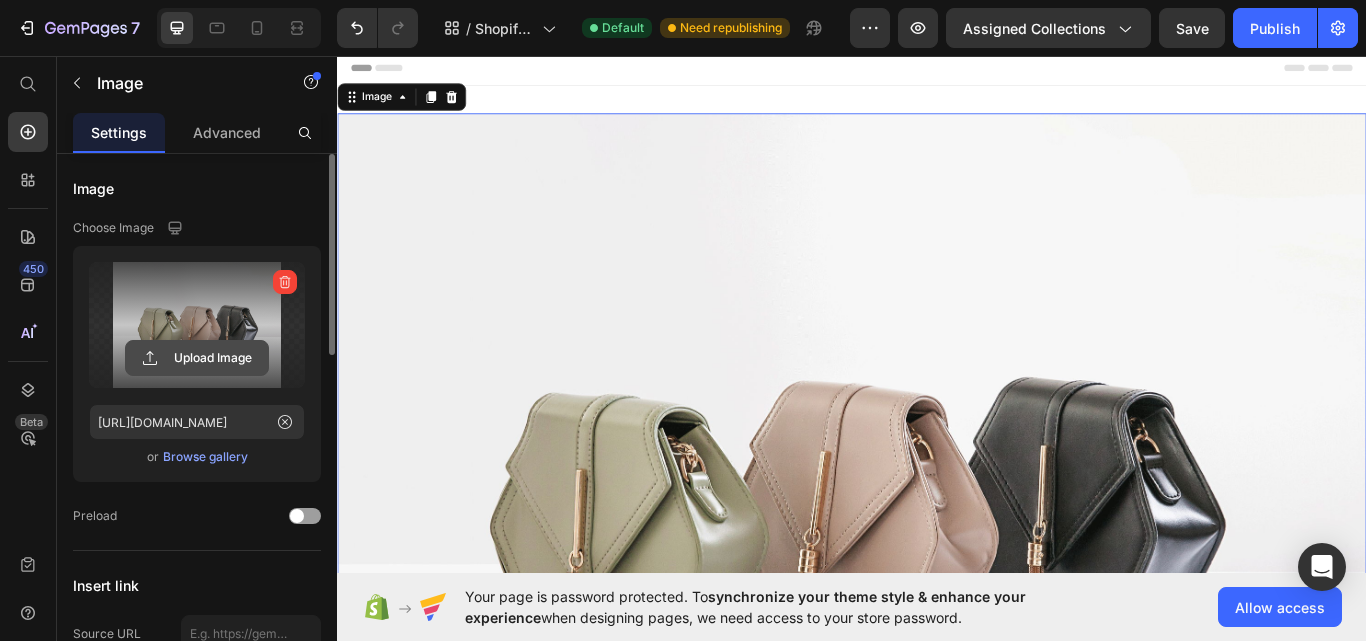 click 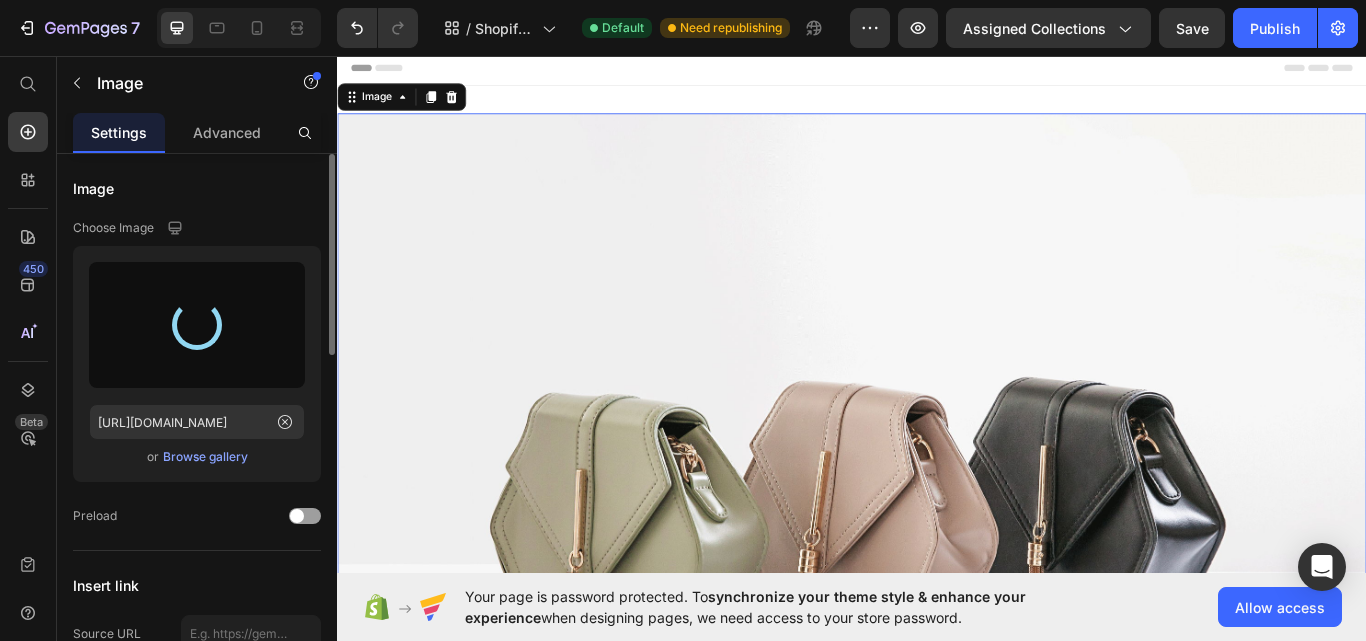 type on "[URL][DOMAIN_NAME]" 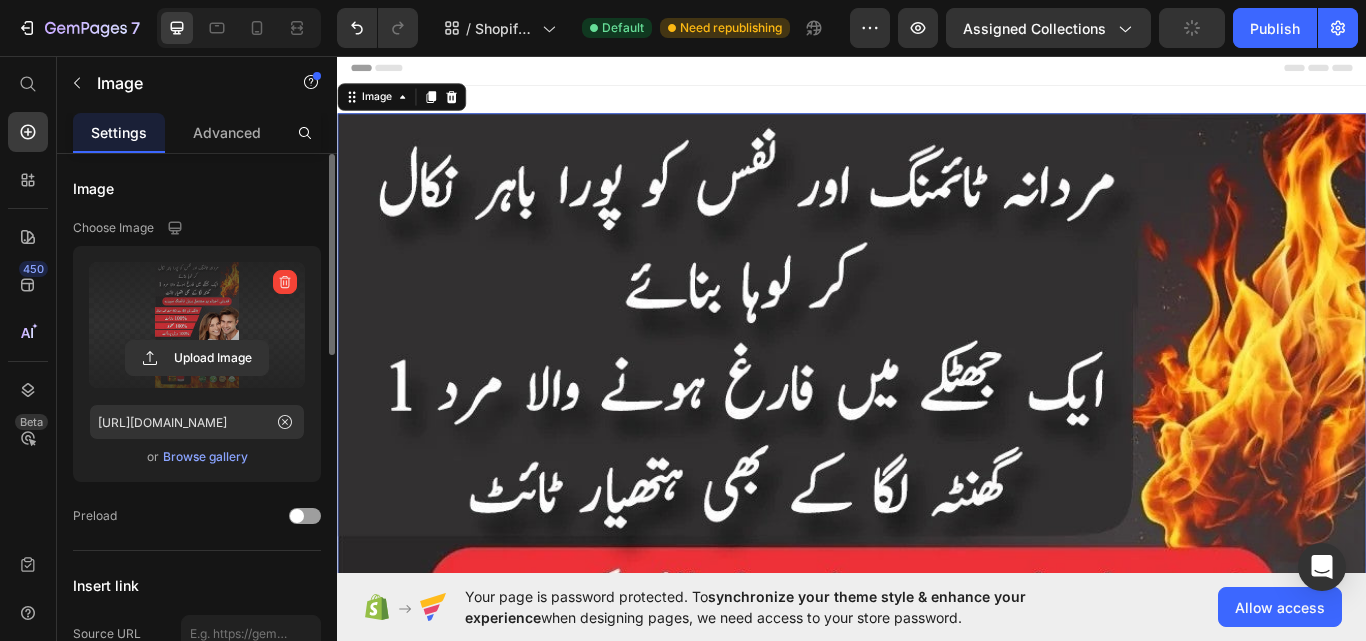 click at bounding box center (937, 1027) 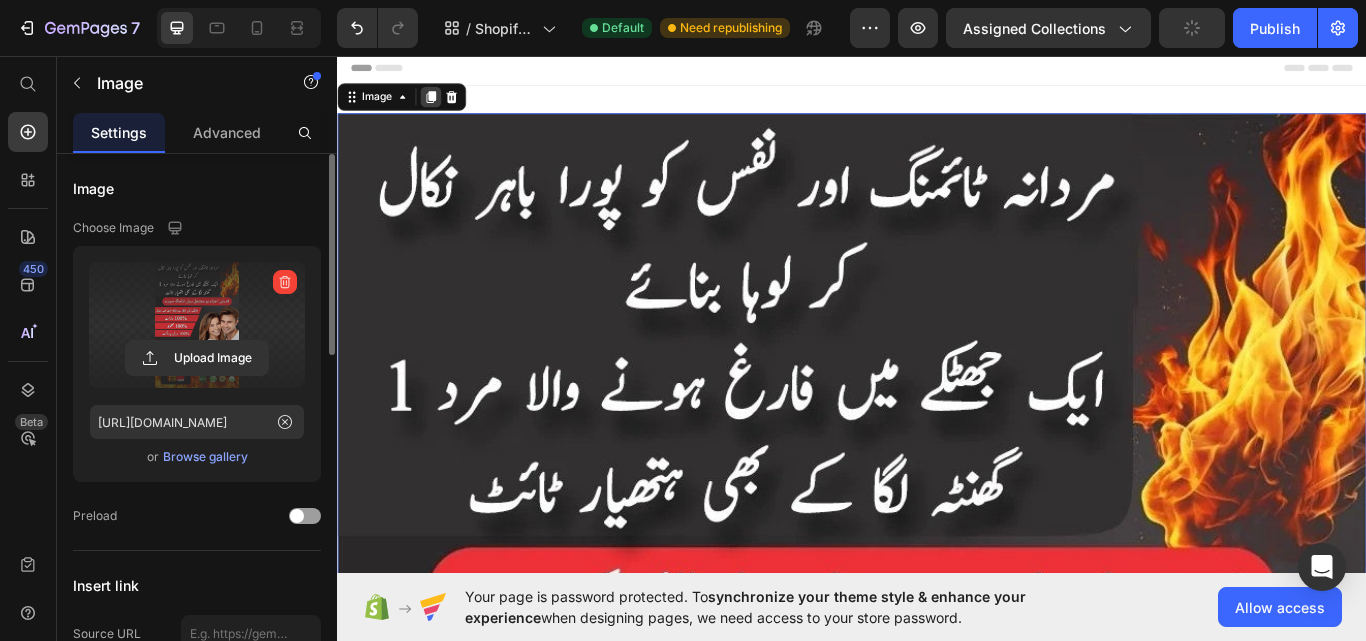 drag, startPoint x: 448, startPoint y: 102, endPoint x: 448, endPoint y: 114, distance: 12 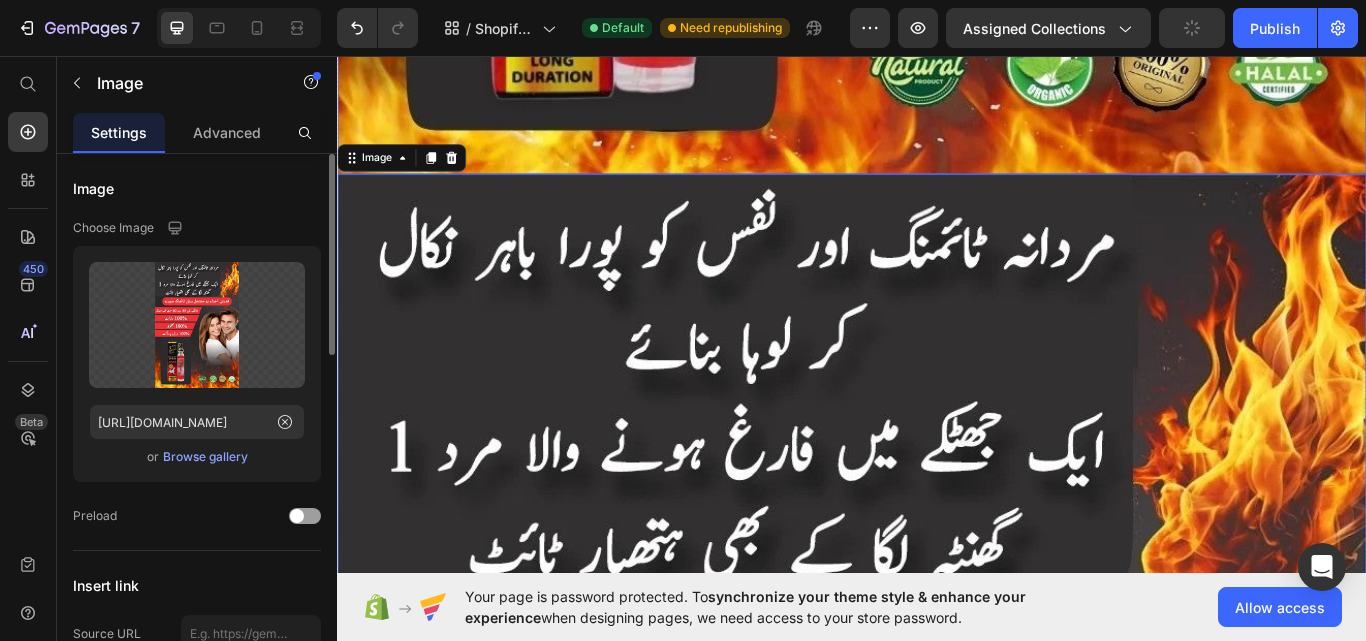 scroll, scrollTop: 1788, scrollLeft: 0, axis: vertical 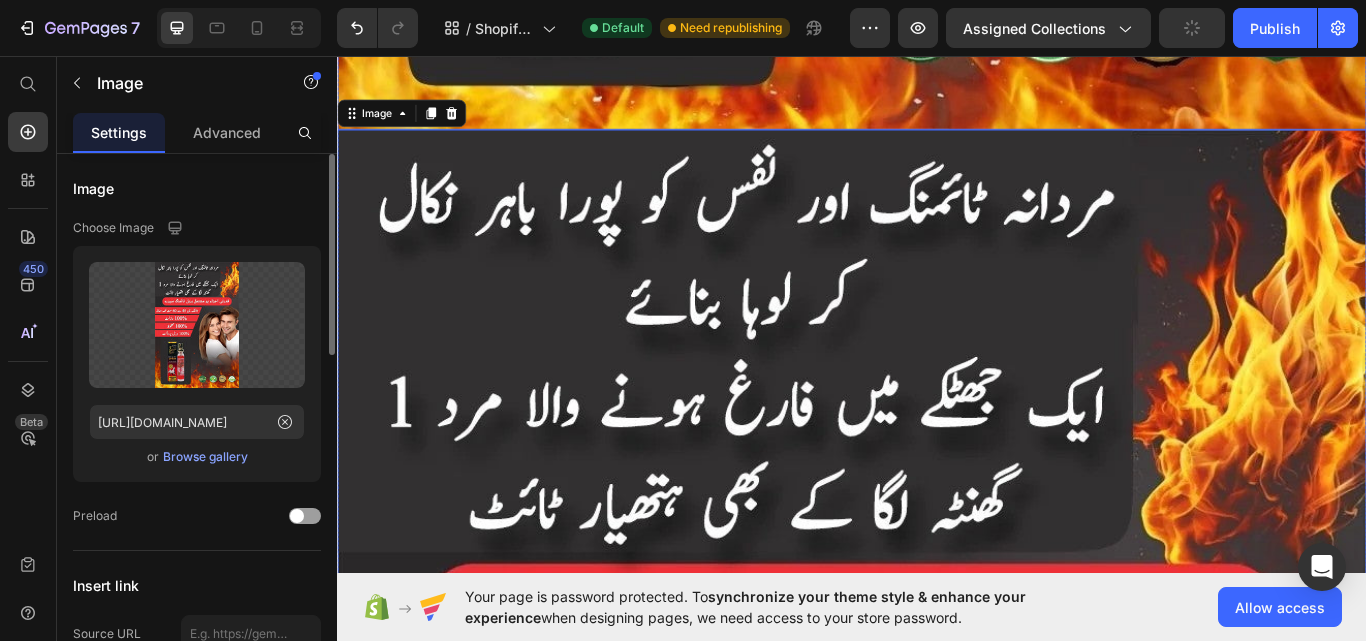 click at bounding box center (937, 1046) 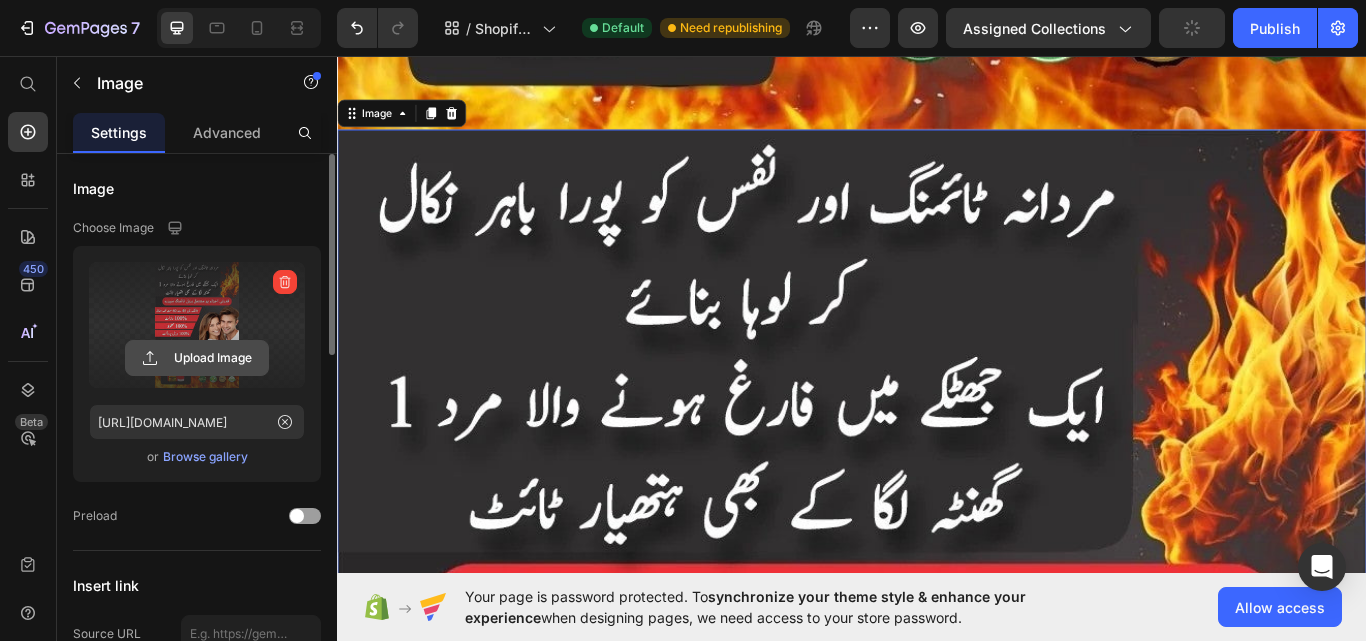 click 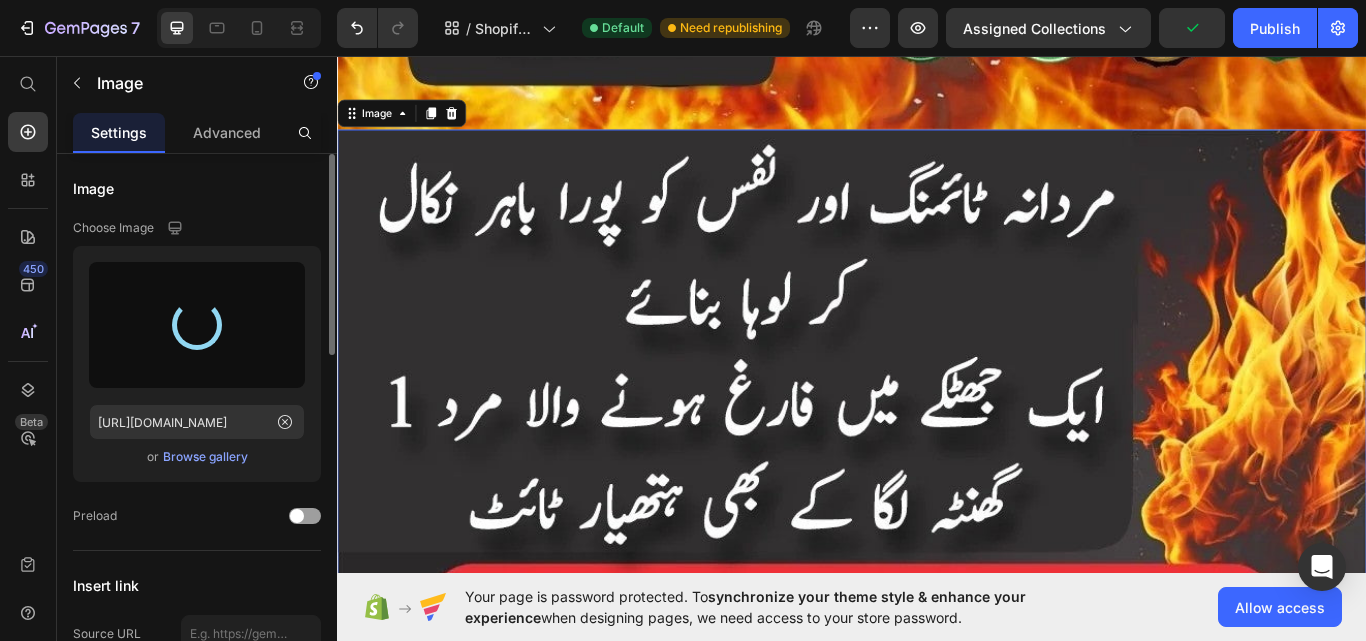 type on "[URL][DOMAIN_NAME]" 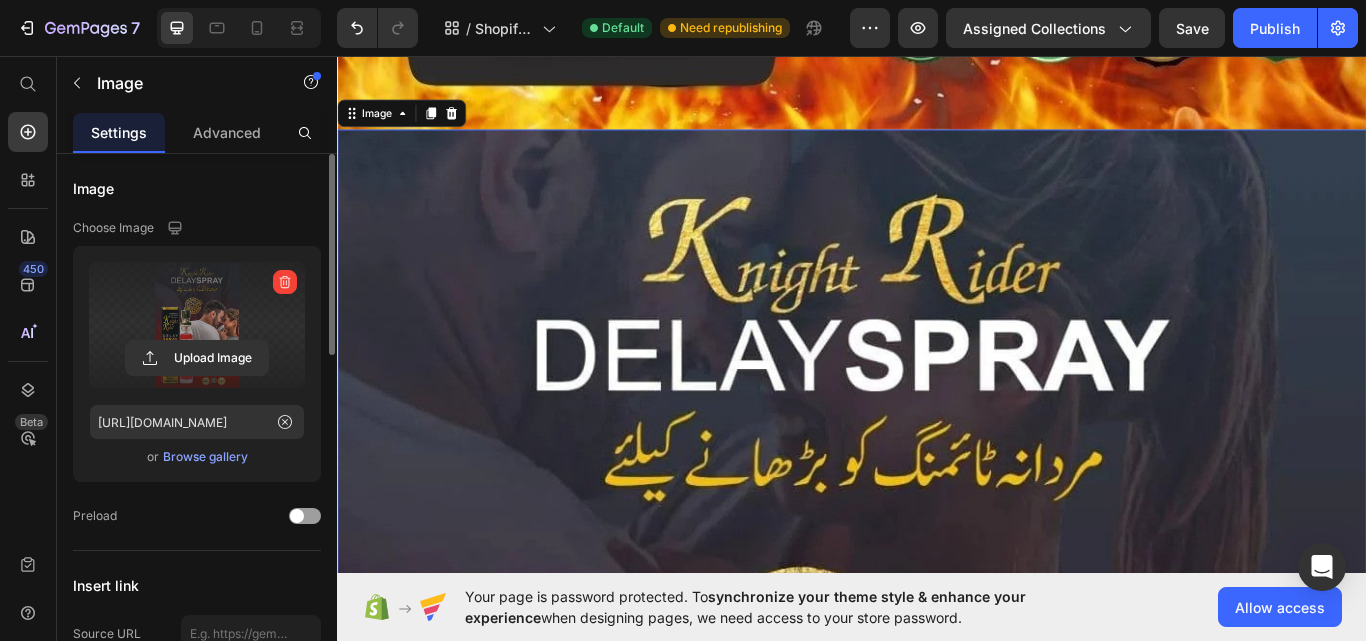 click at bounding box center [937, 1043] 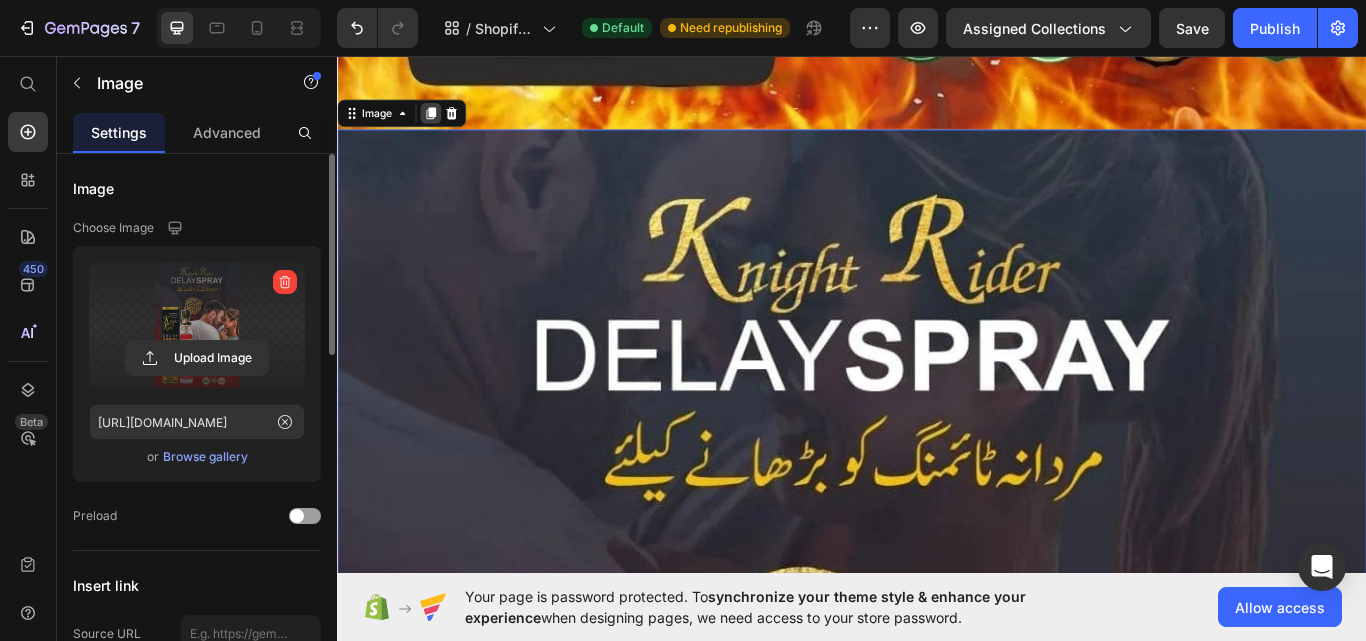 click 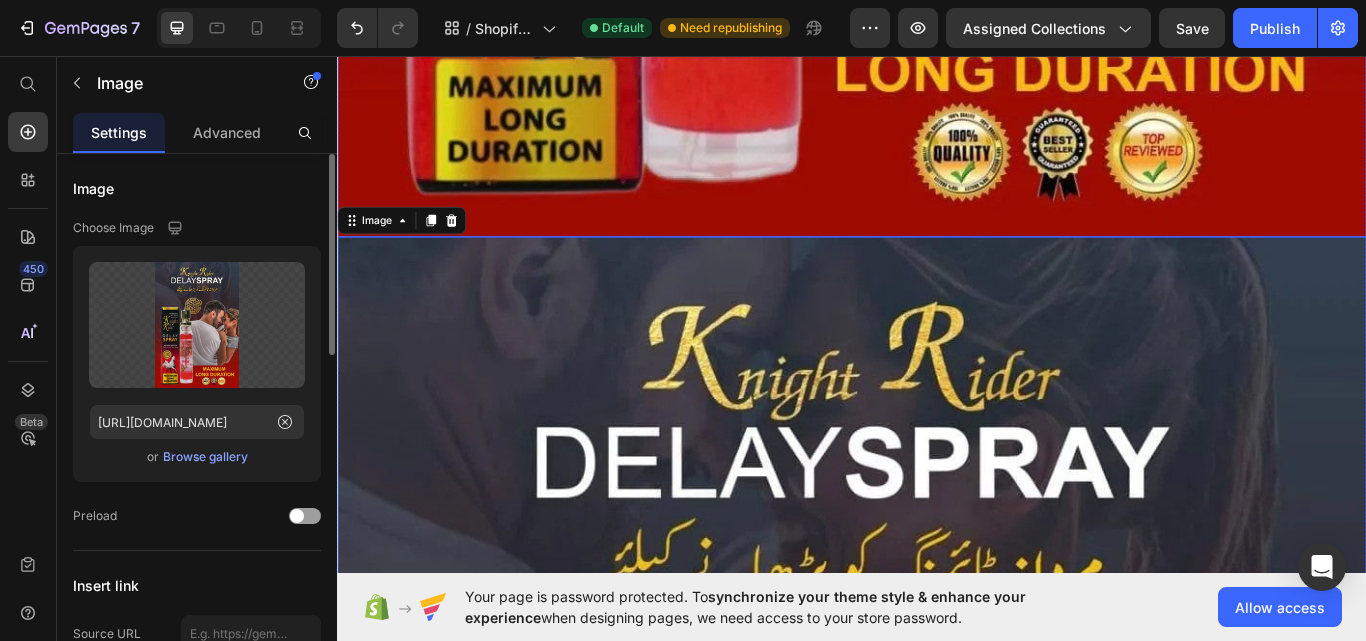 scroll, scrollTop: 3566, scrollLeft: 0, axis: vertical 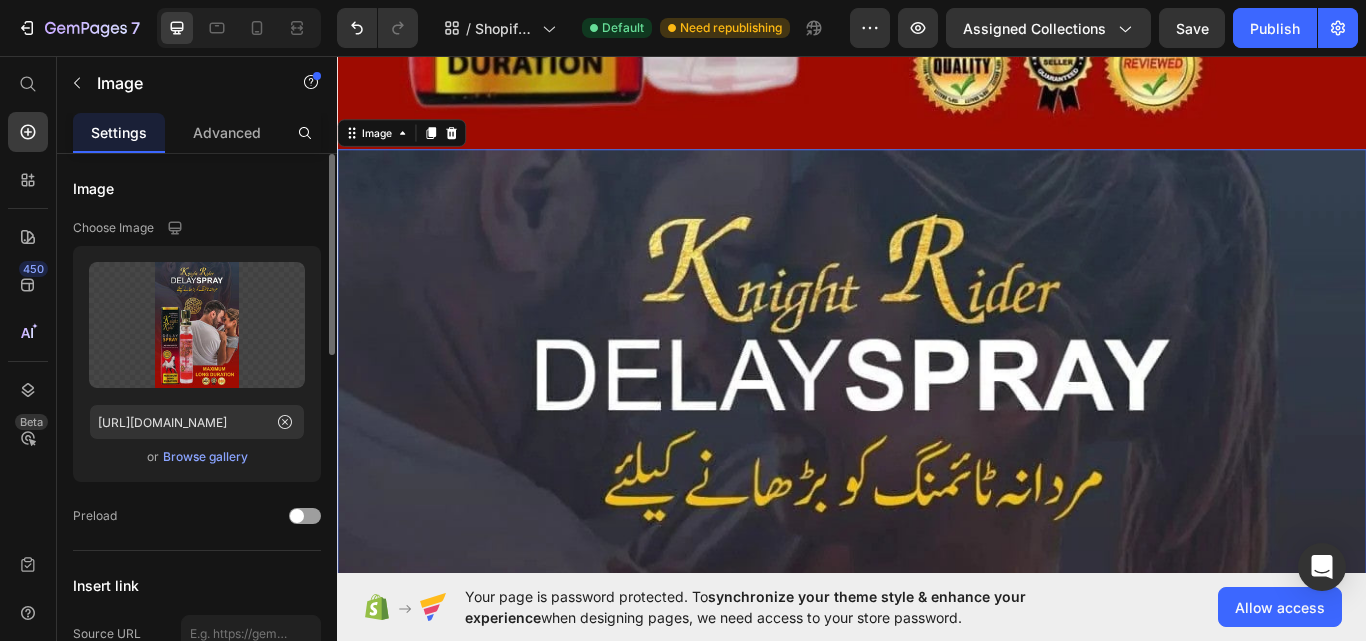 click at bounding box center [937, 1066] 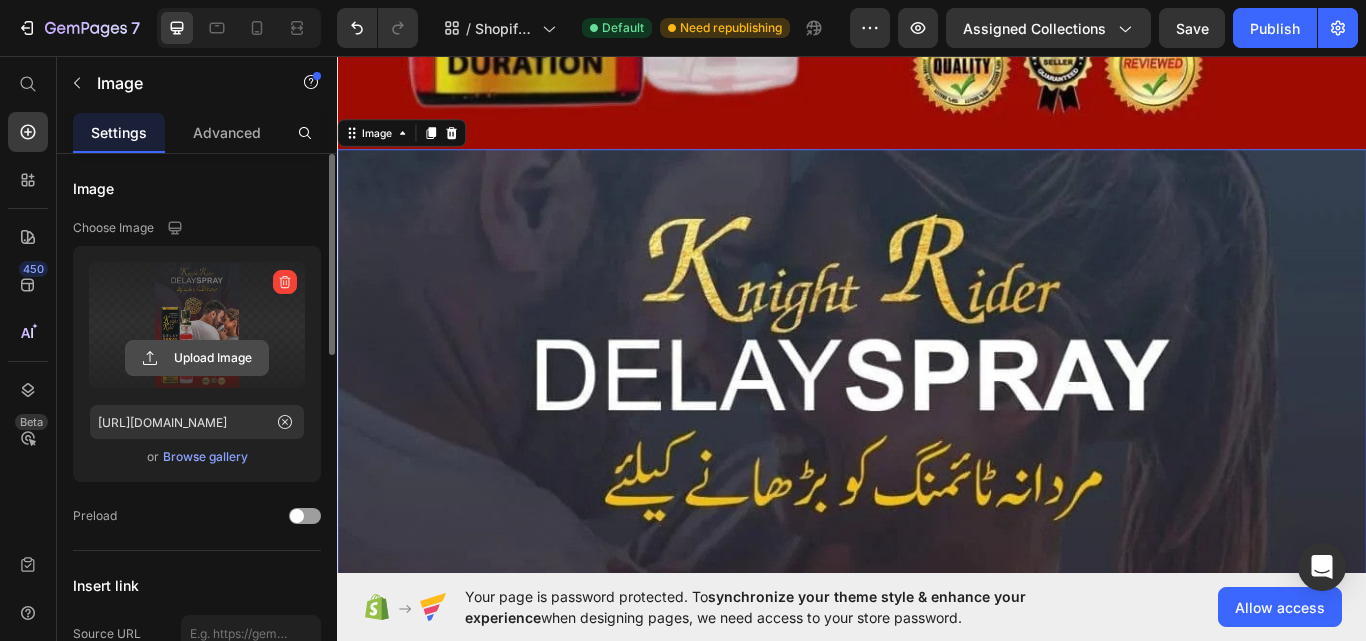 click 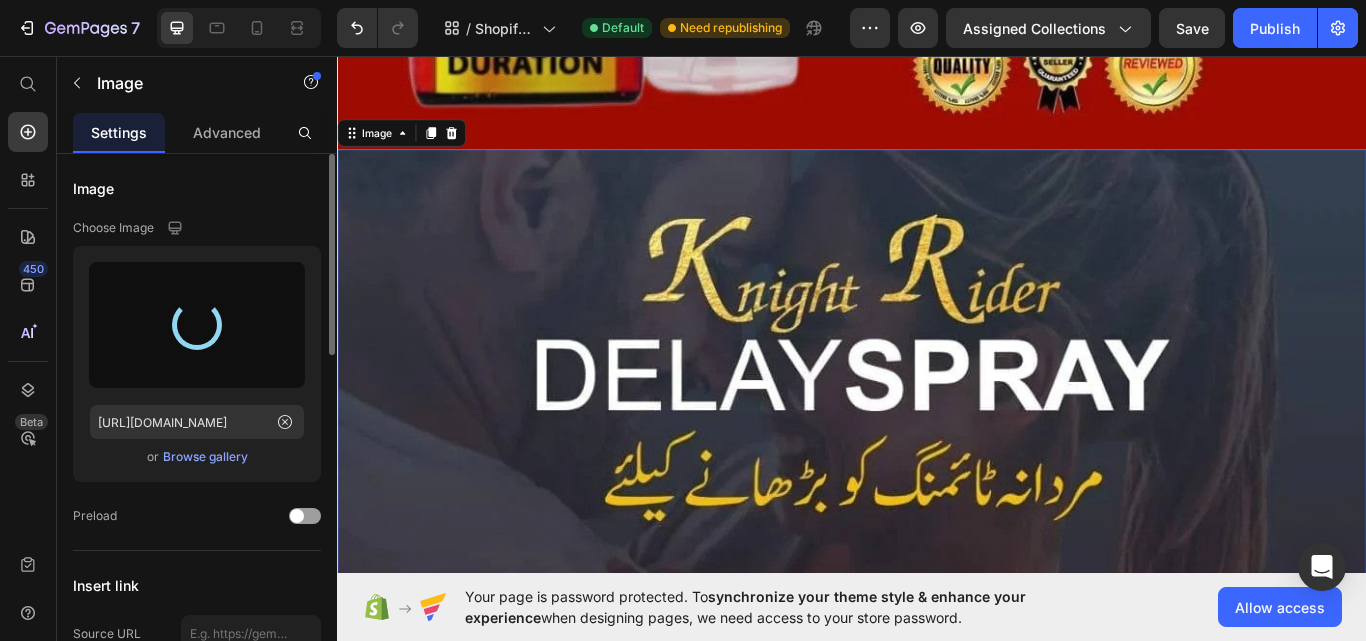 type on "[URL][DOMAIN_NAME]" 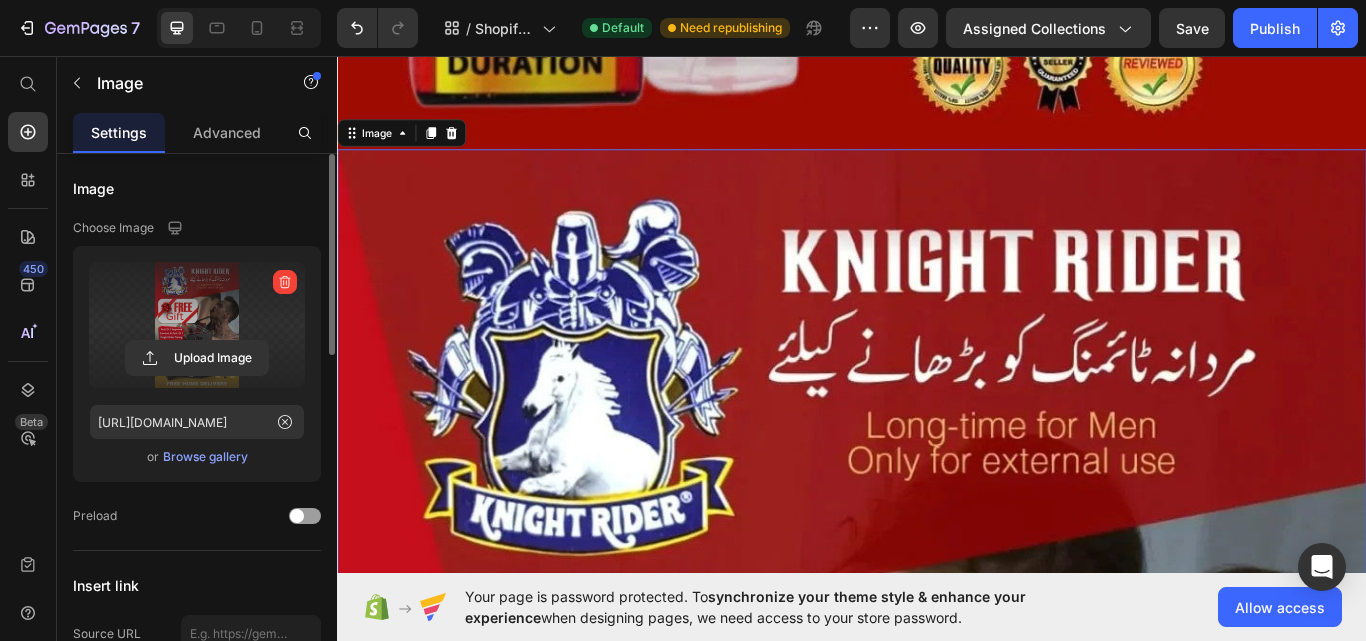 click at bounding box center (937, 1066) 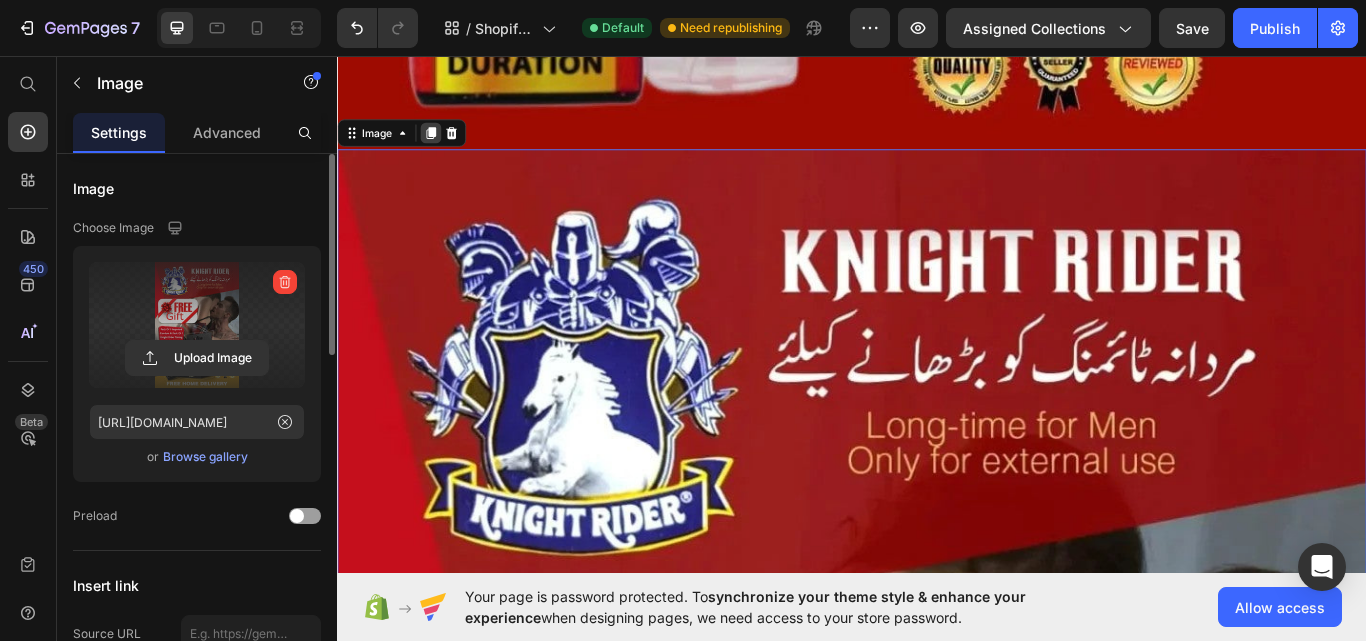 click 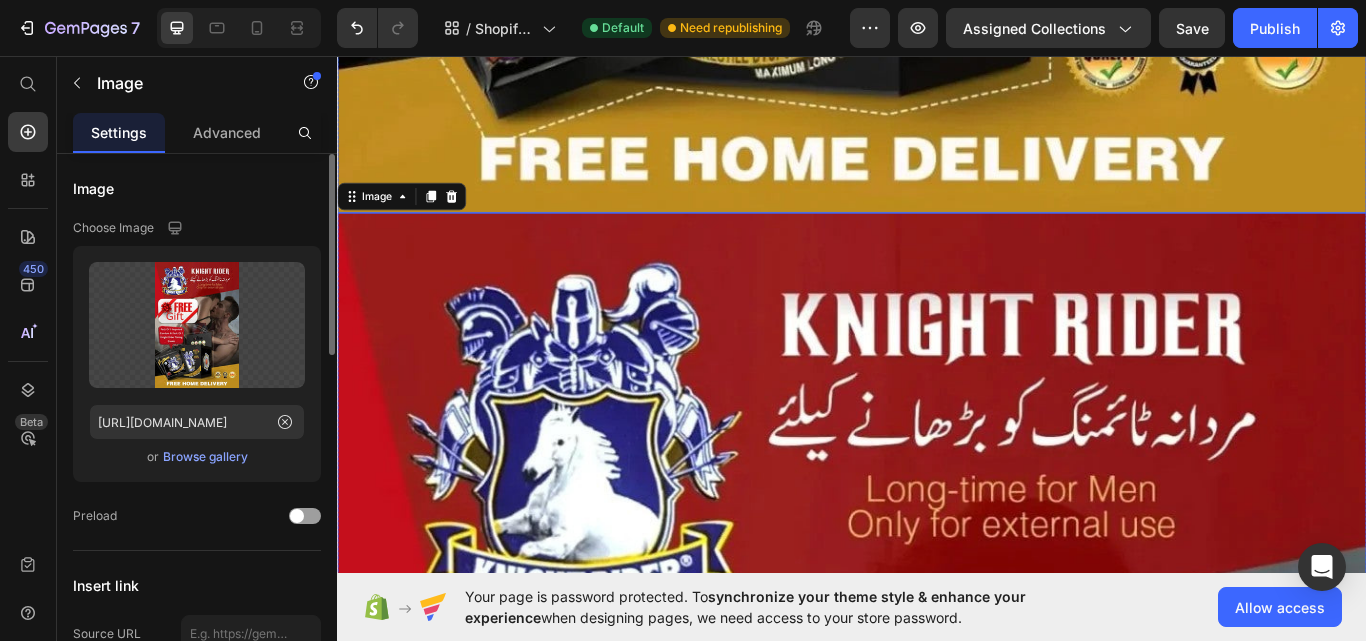 scroll, scrollTop: 5345, scrollLeft: 0, axis: vertical 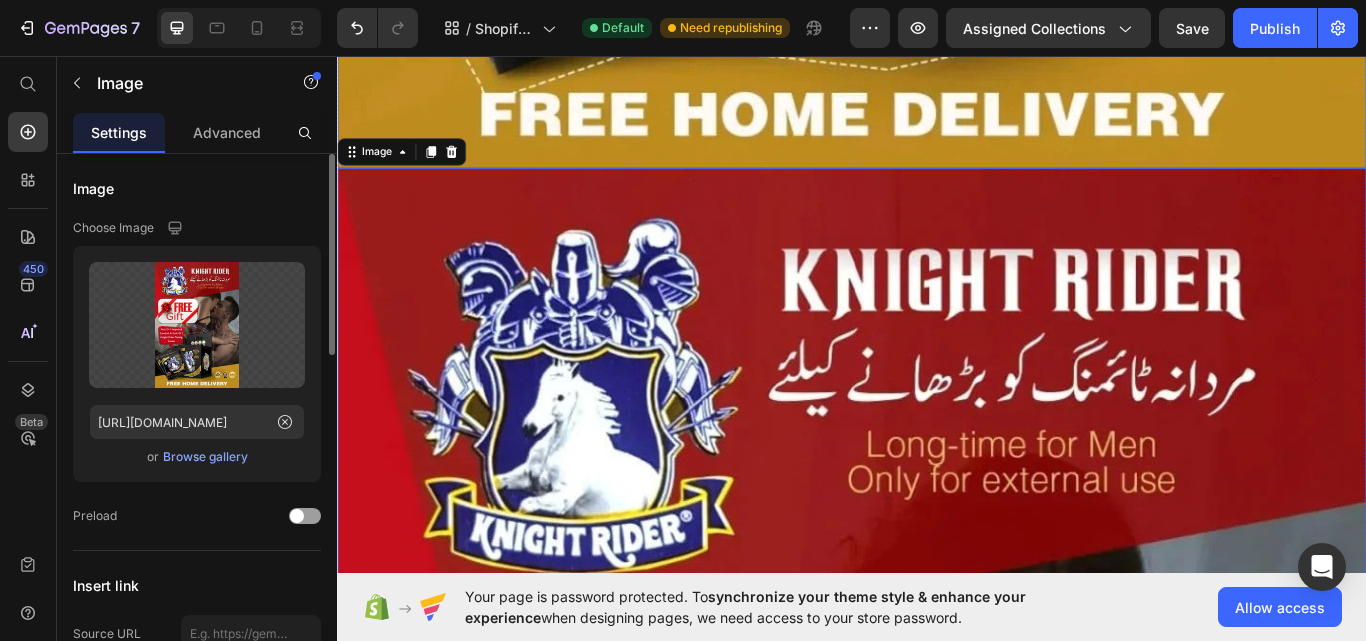 click at bounding box center [937, 1088] 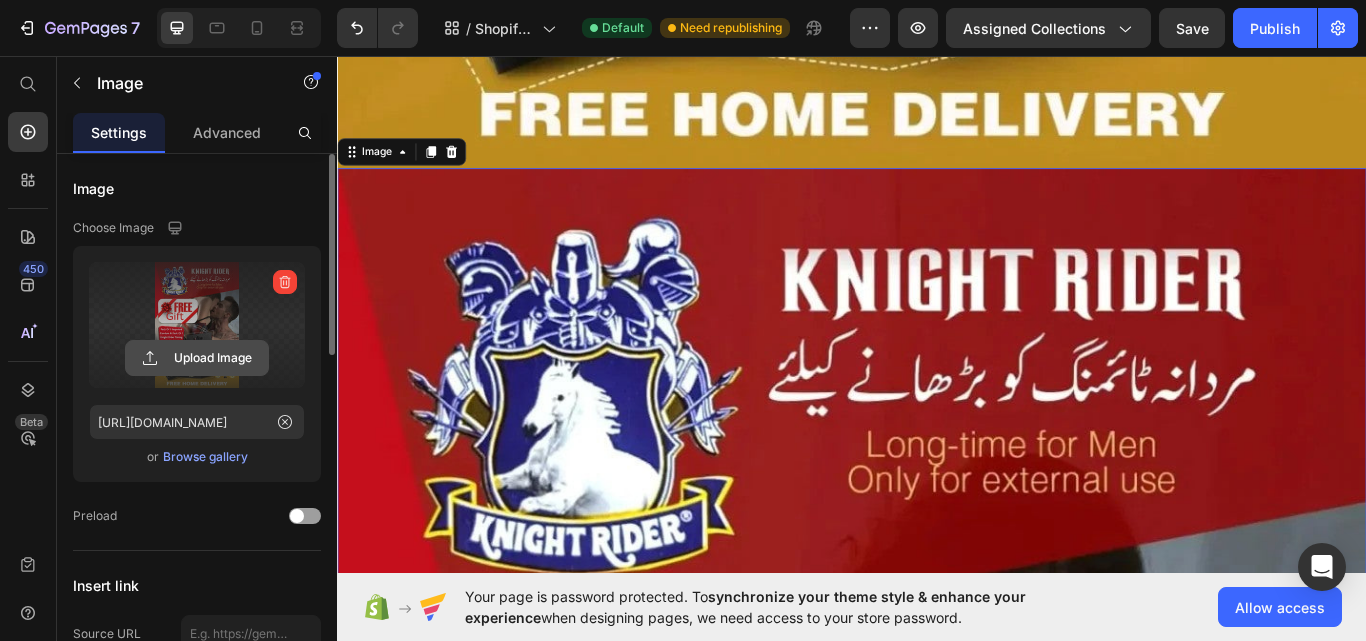 click 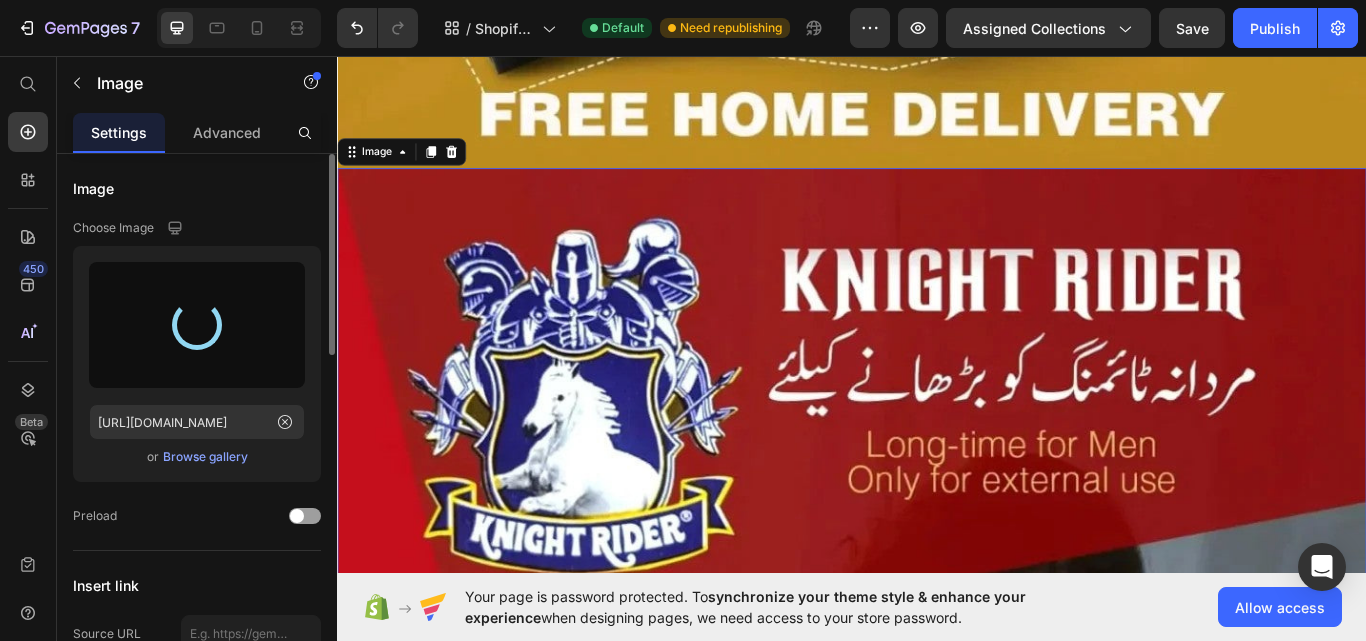 type on "[URL][DOMAIN_NAME]" 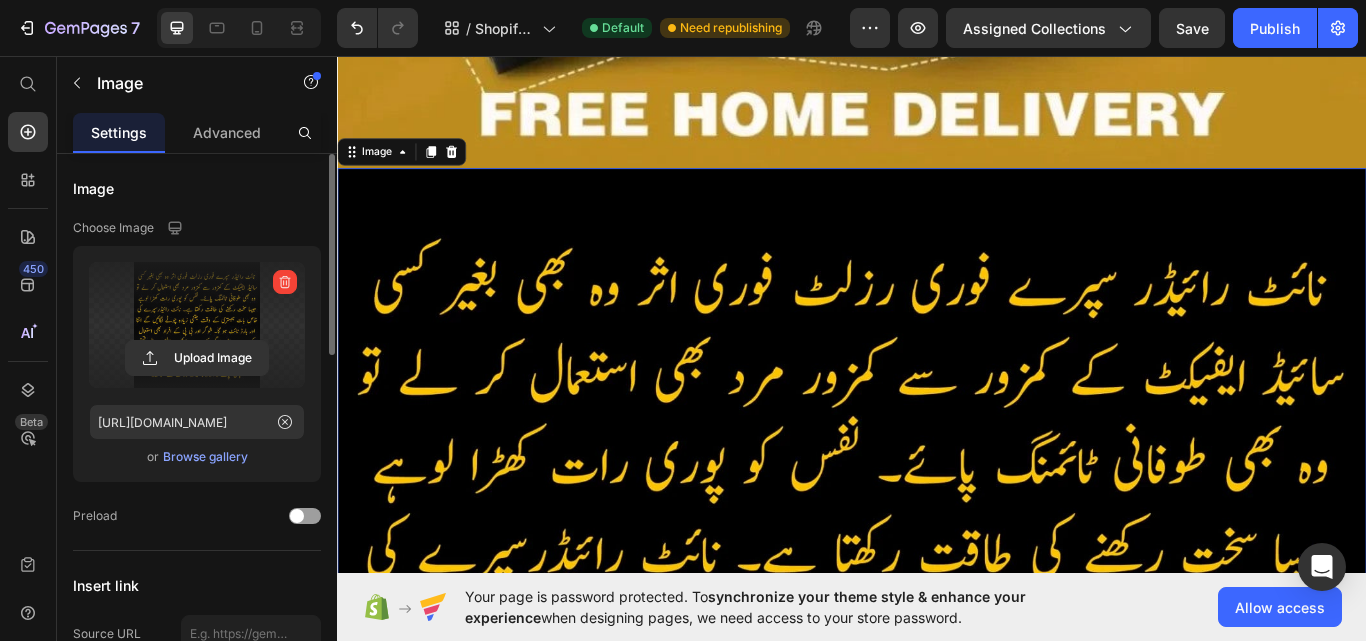 click at bounding box center (937, 788) 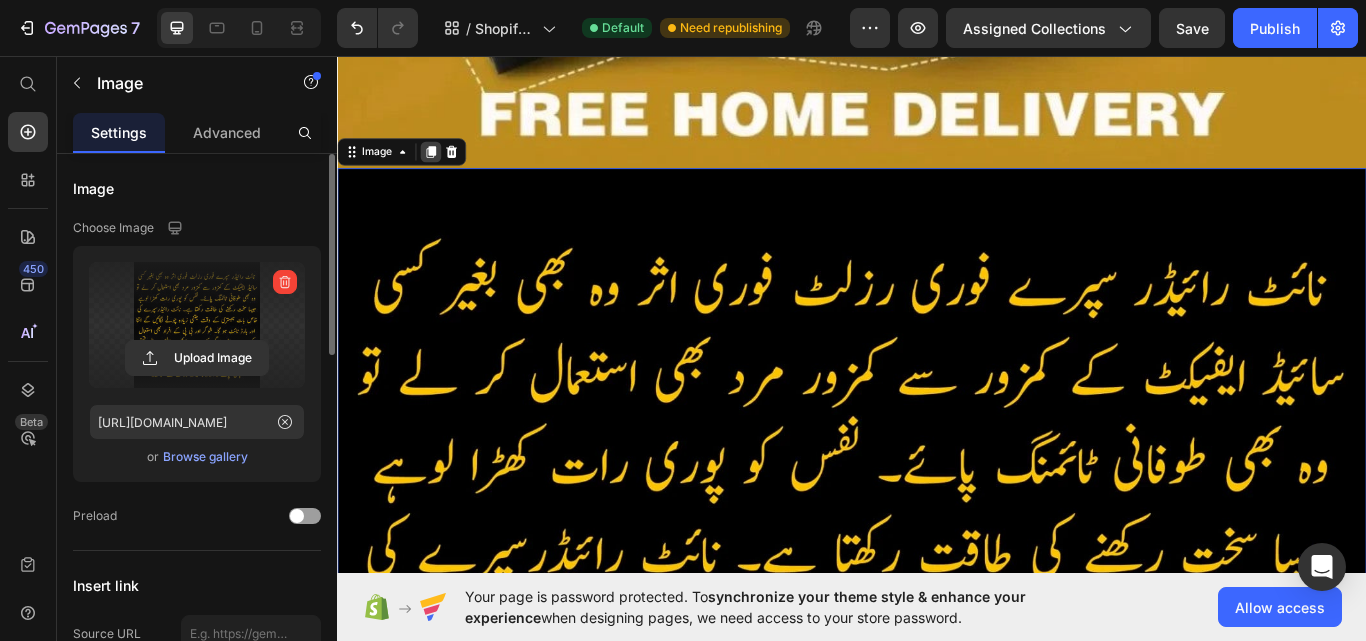 click 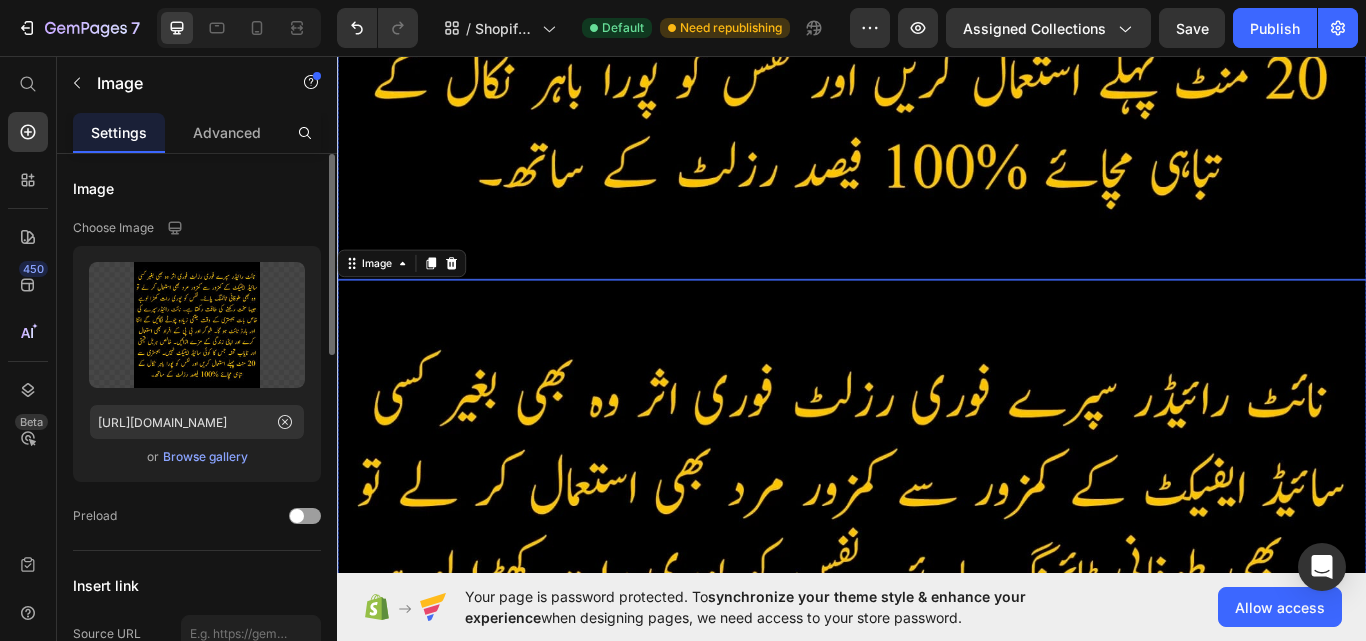 scroll, scrollTop: 6530, scrollLeft: 0, axis: vertical 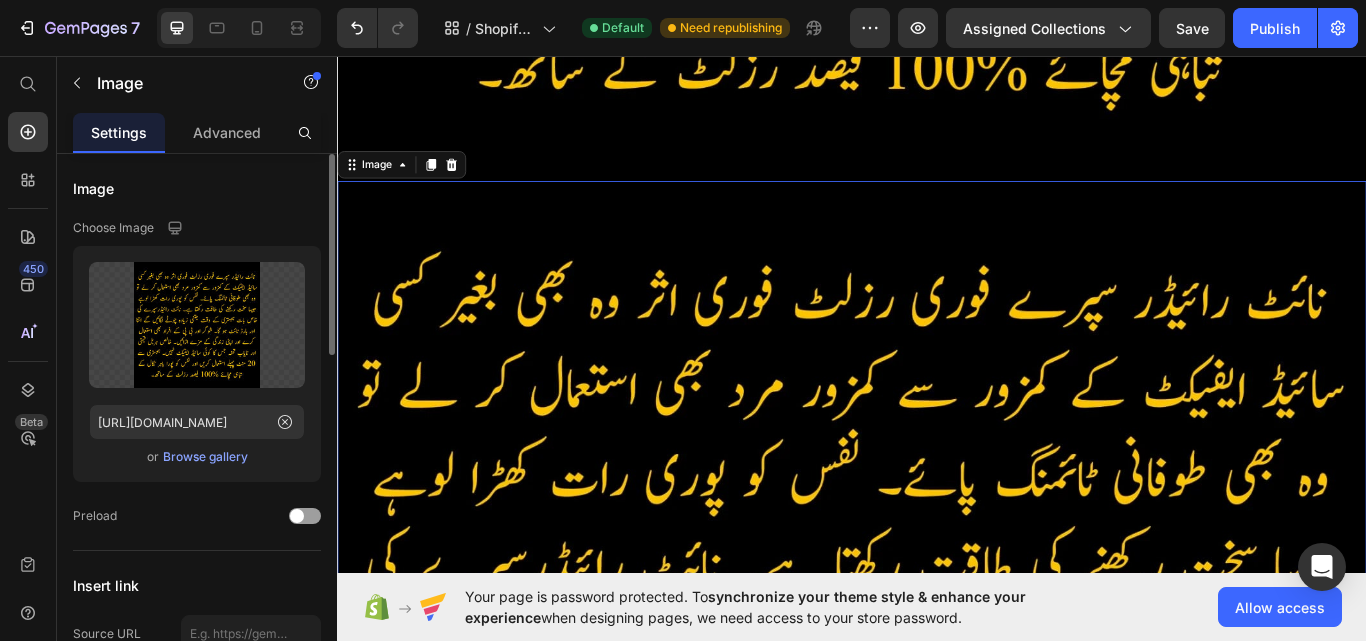 click at bounding box center (937, 803) 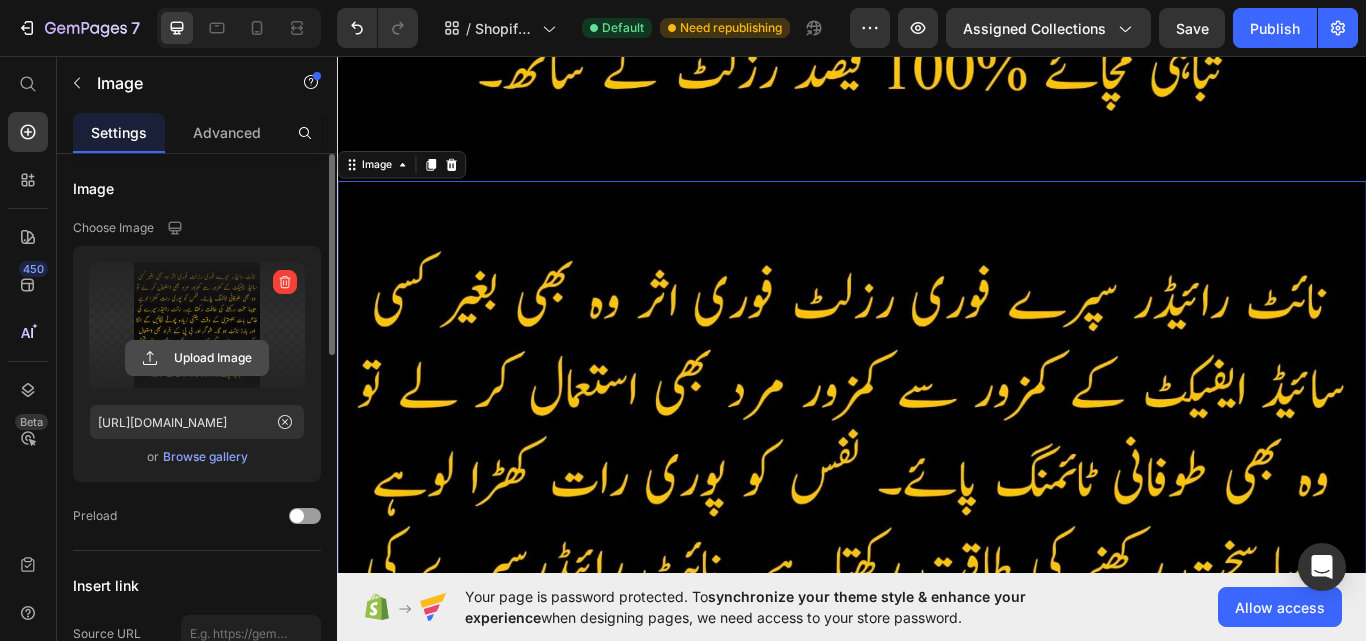 click 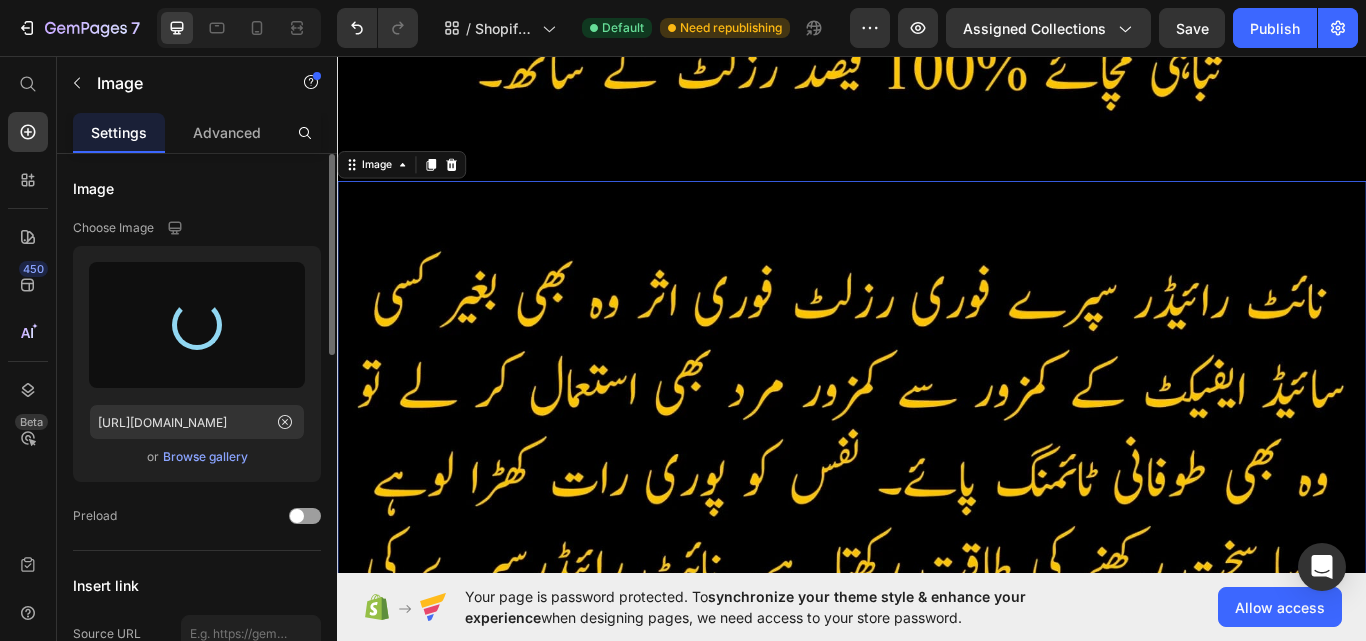 type on "[URL][DOMAIN_NAME]" 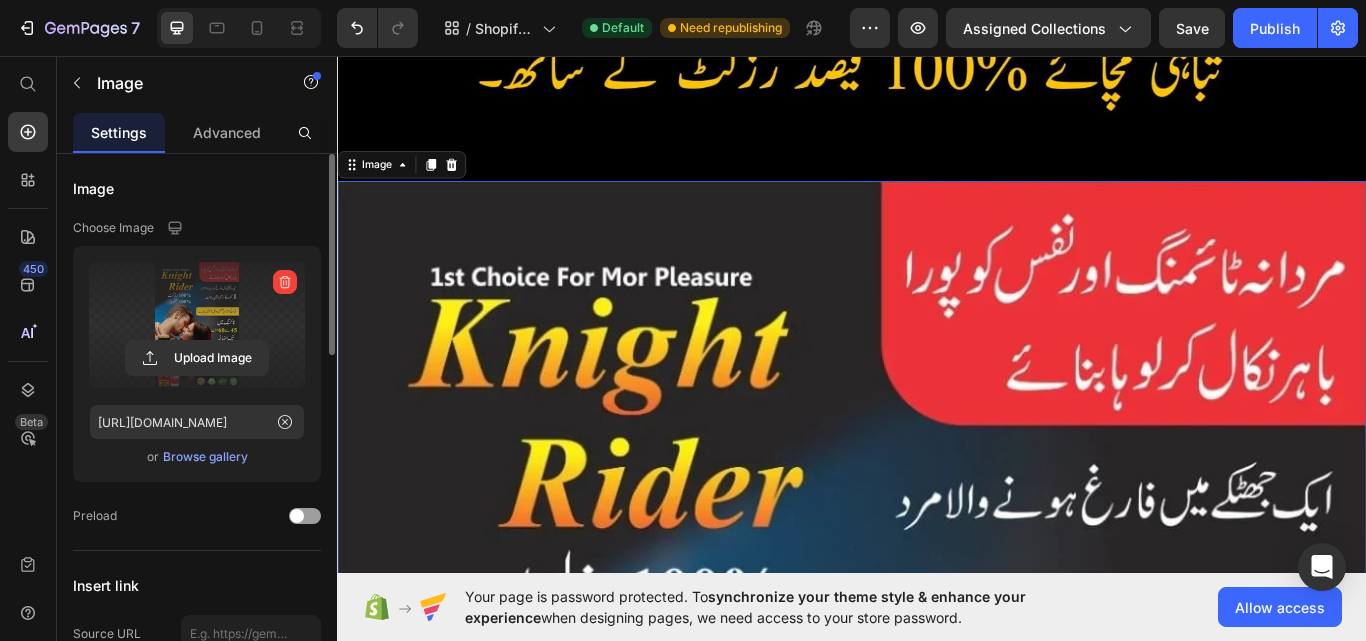 click at bounding box center (937, 1107) 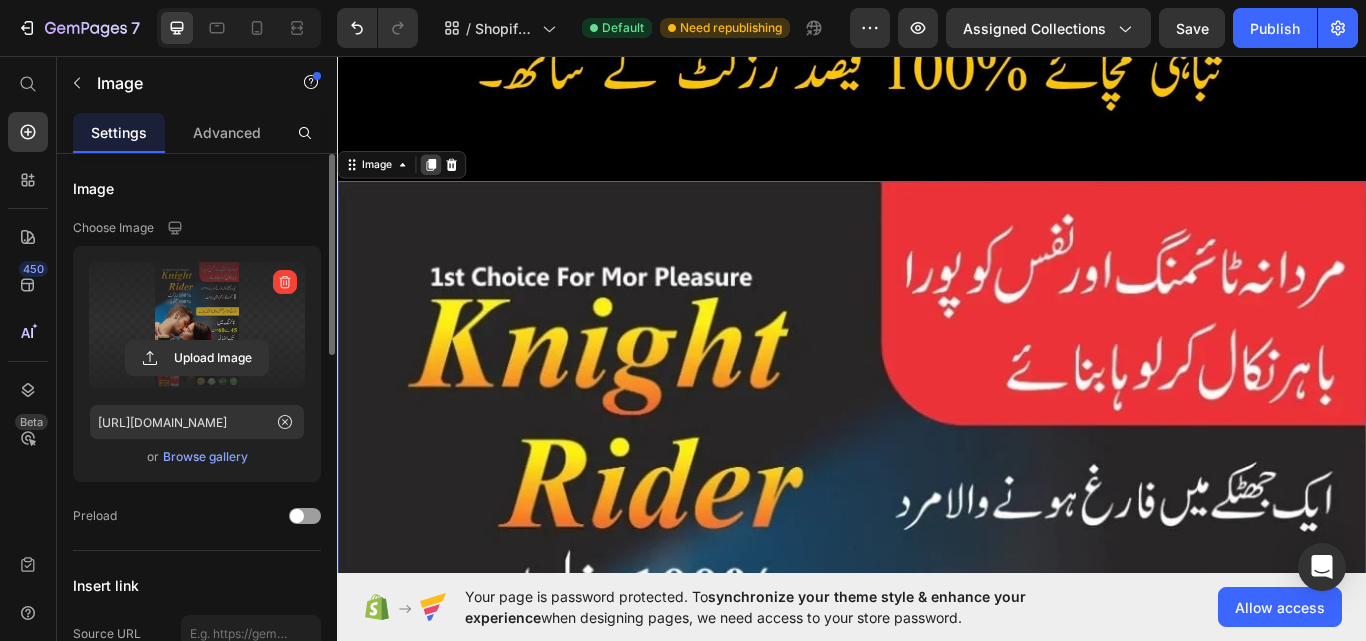 click 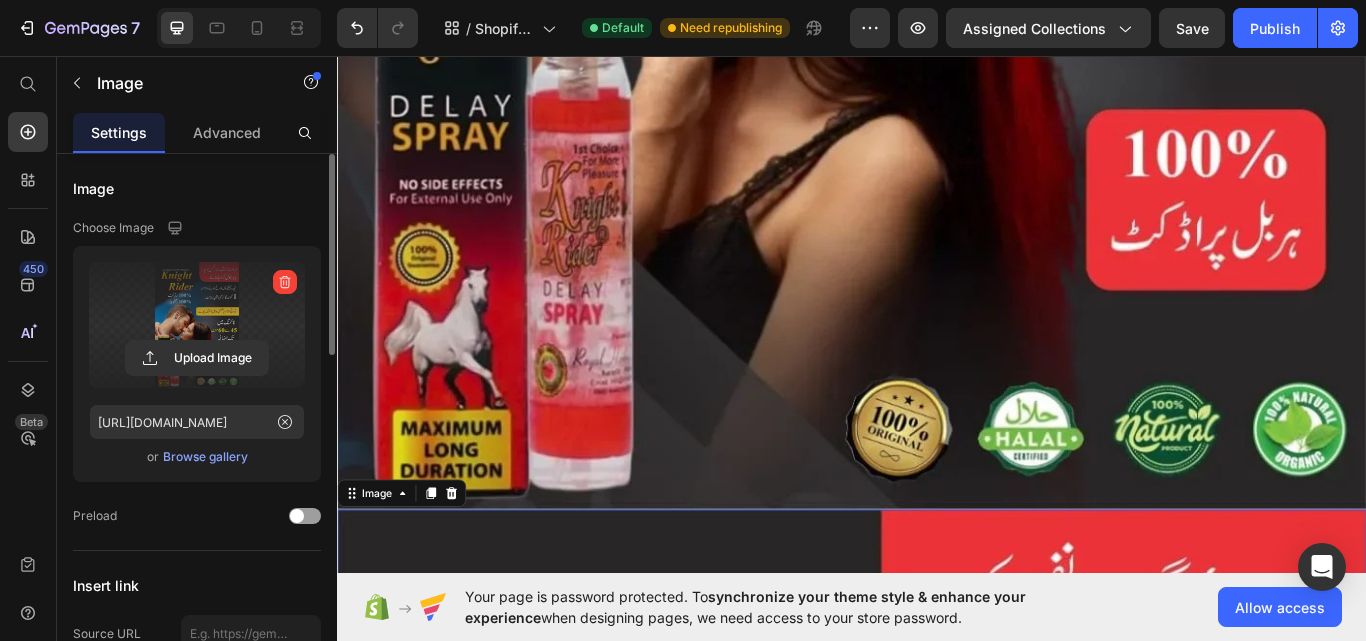 scroll, scrollTop: 8315, scrollLeft: 0, axis: vertical 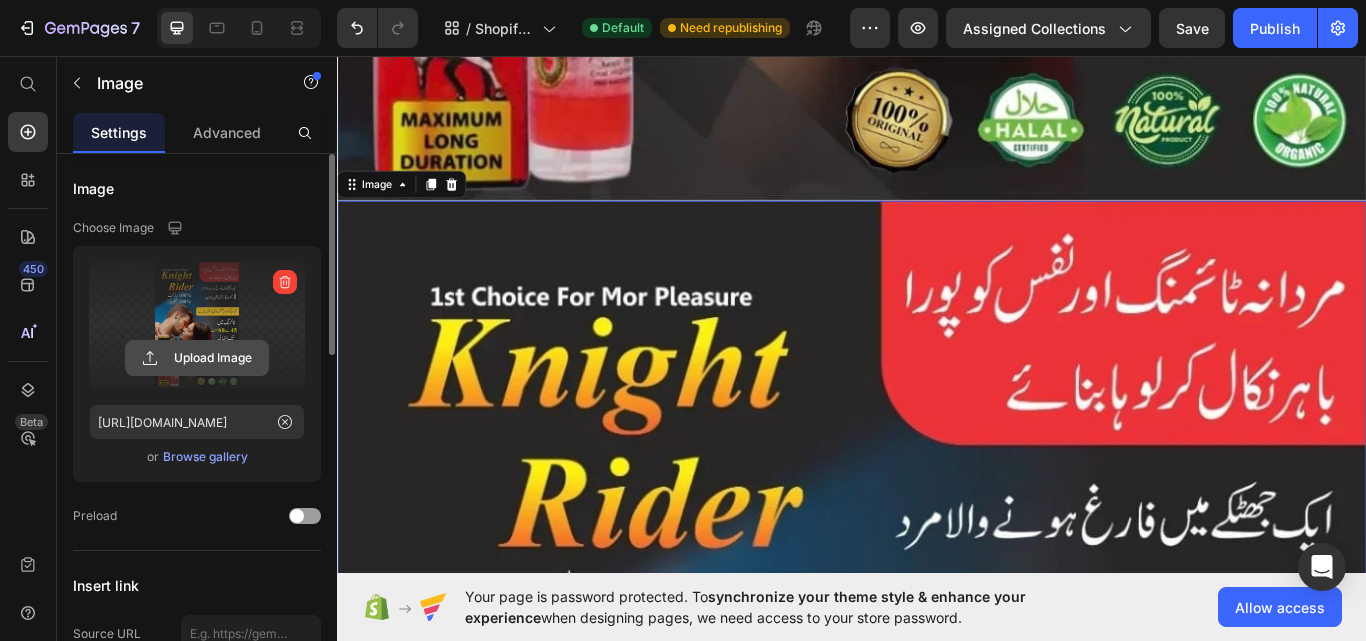 click 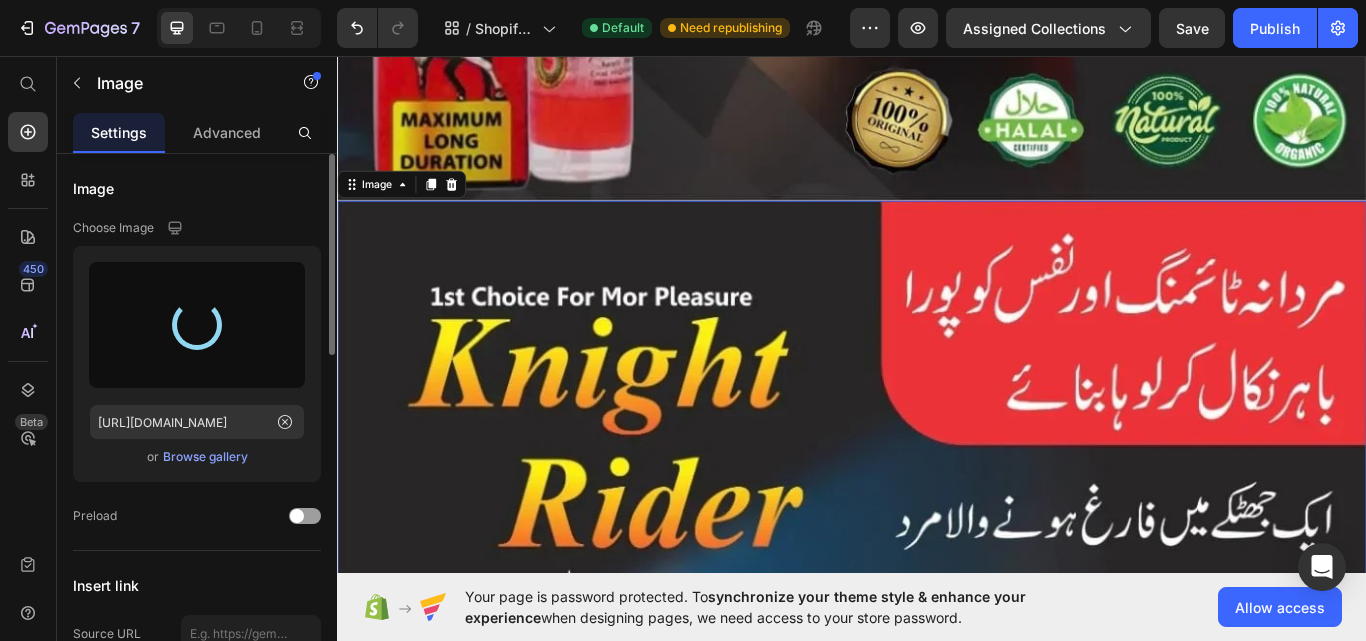 type on "[URL][DOMAIN_NAME]" 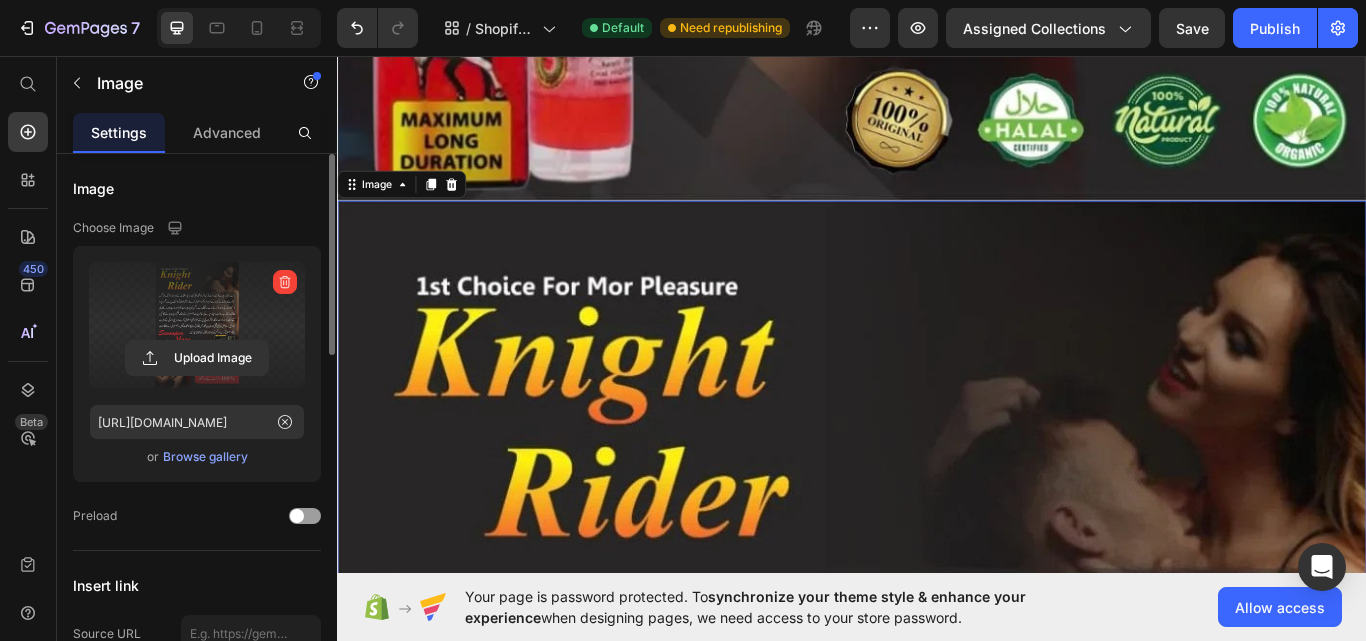 click at bounding box center [937, 1130] 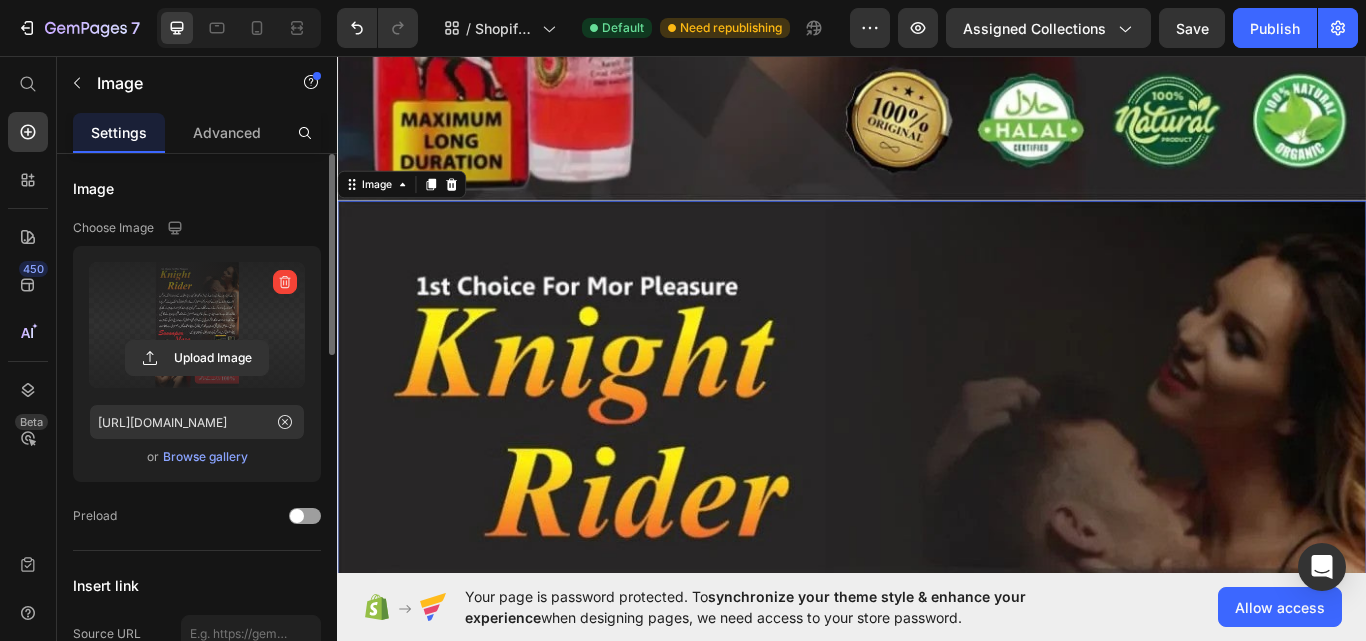 click at bounding box center [937, 1130] 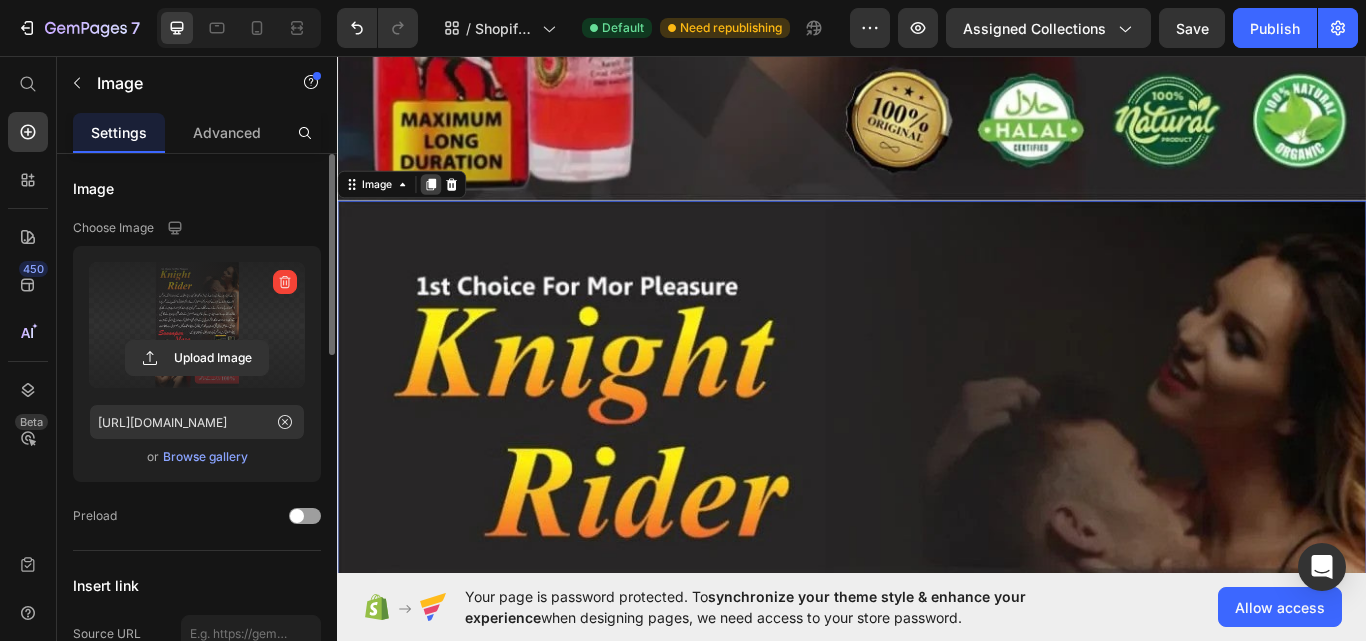 click 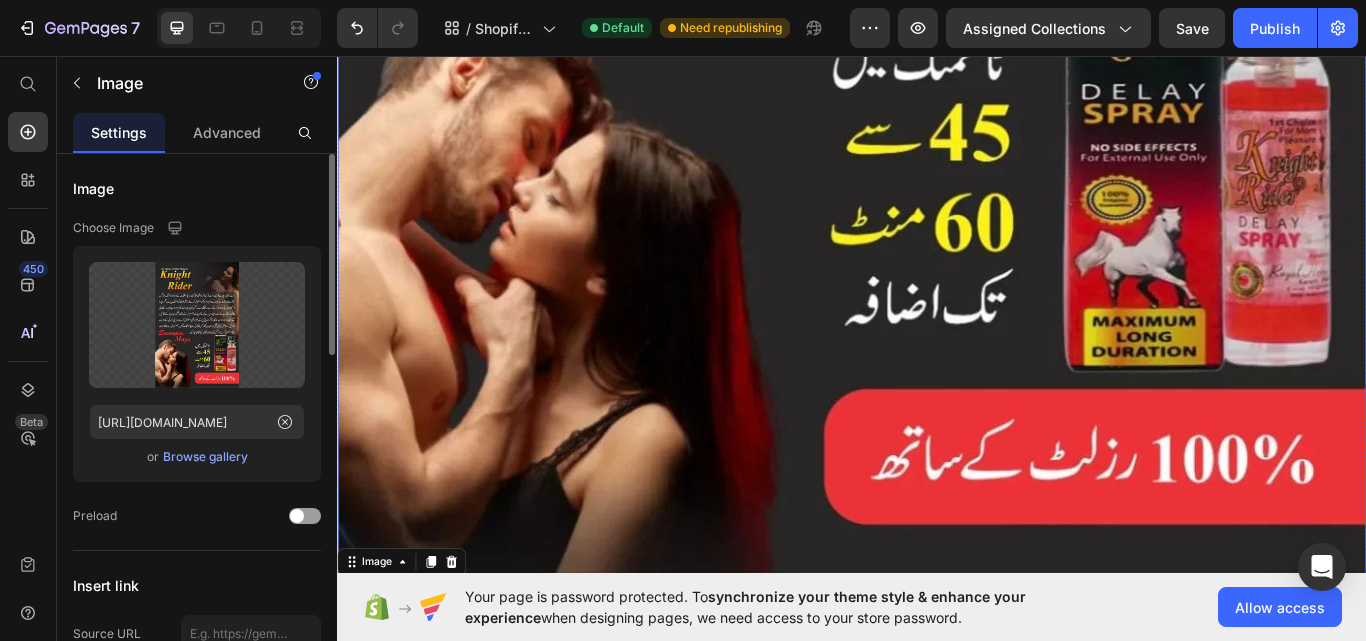 scroll, scrollTop: 10100, scrollLeft: 0, axis: vertical 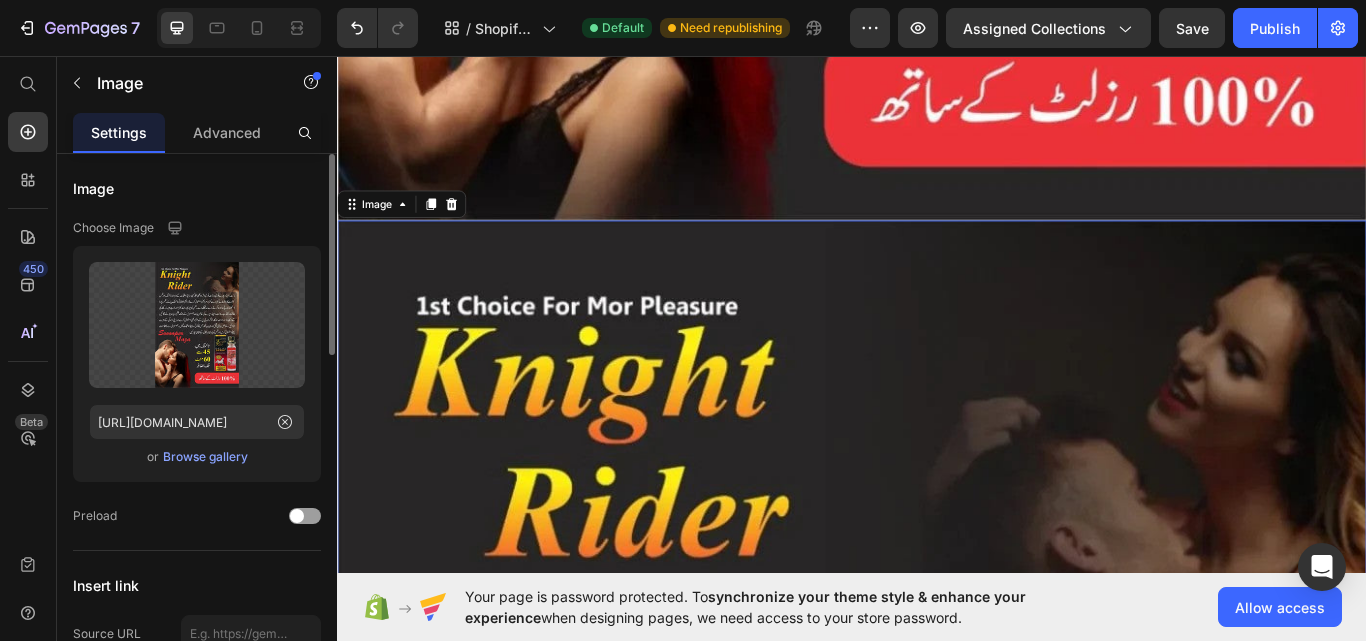 click at bounding box center [937, 1153] 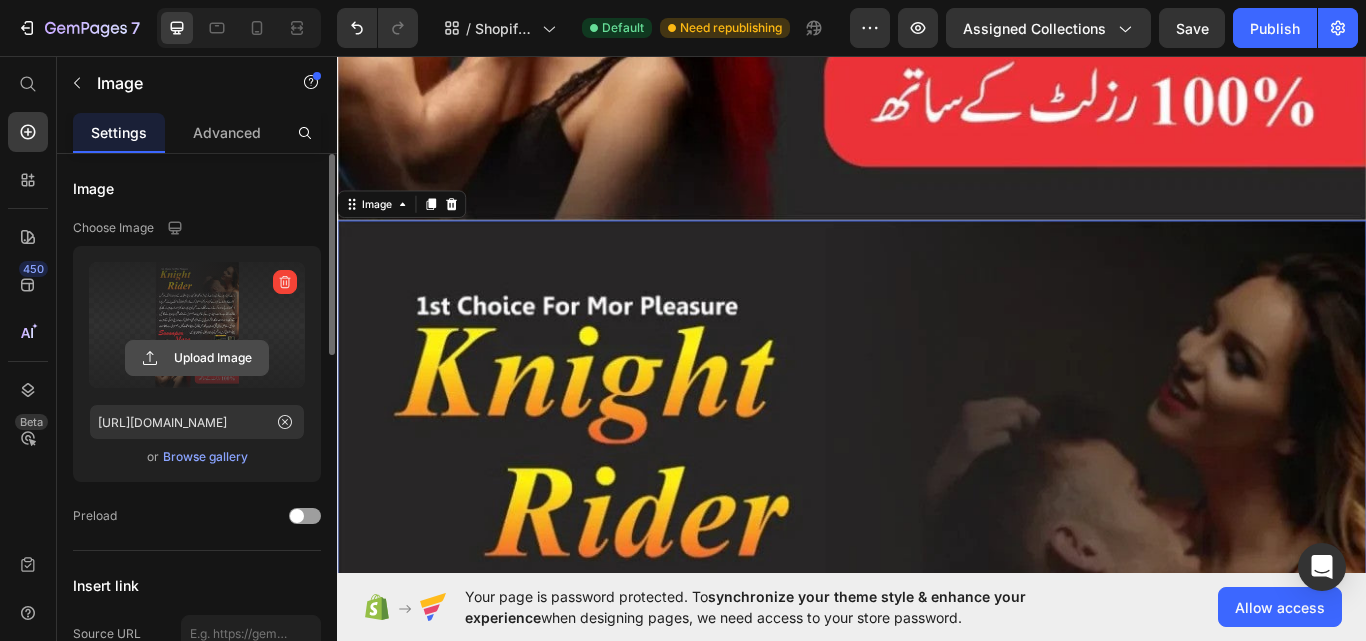 click 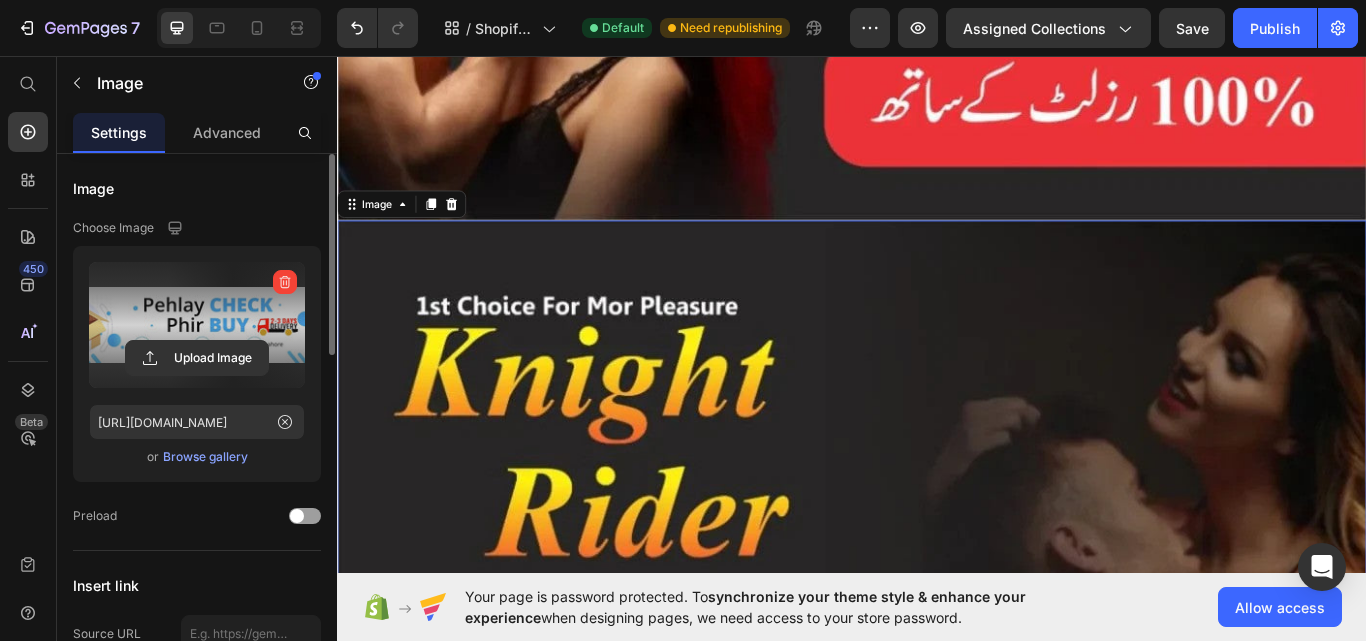 type on "[URL][DOMAIN_NAME]" 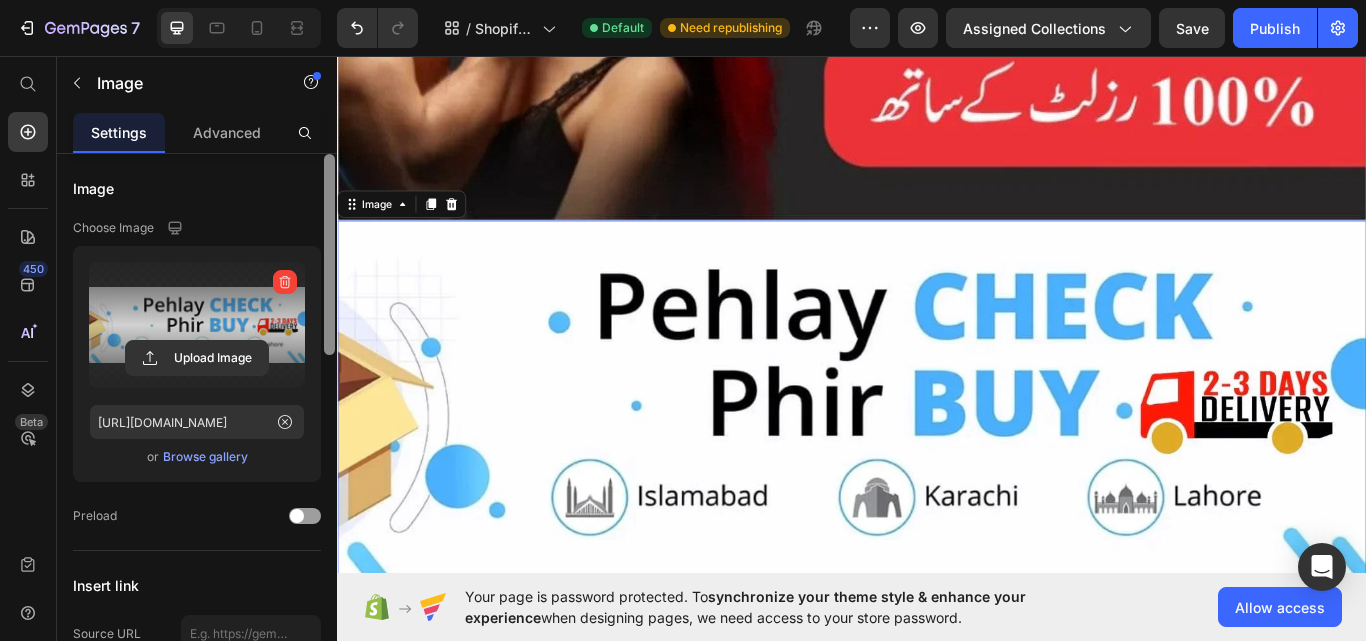 drag, startPoint x: 327, startPoint y: 238, endPoint x: 324, endPoint y: 176, distance: 62.072536 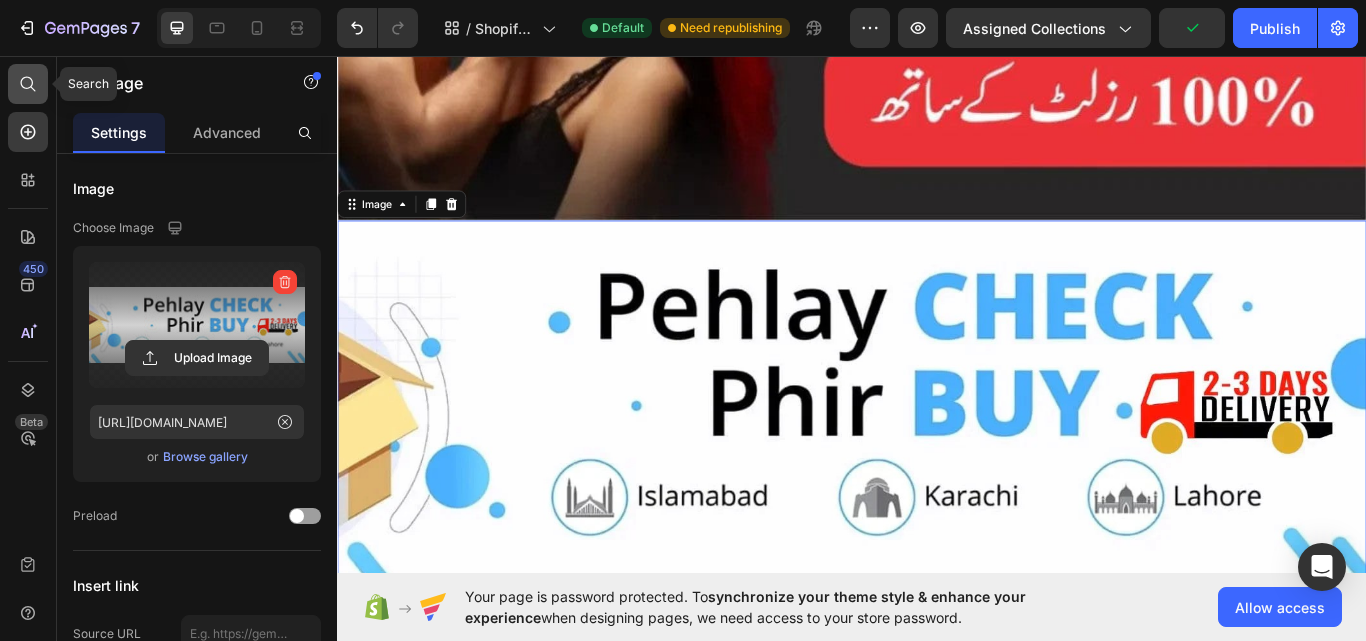 click 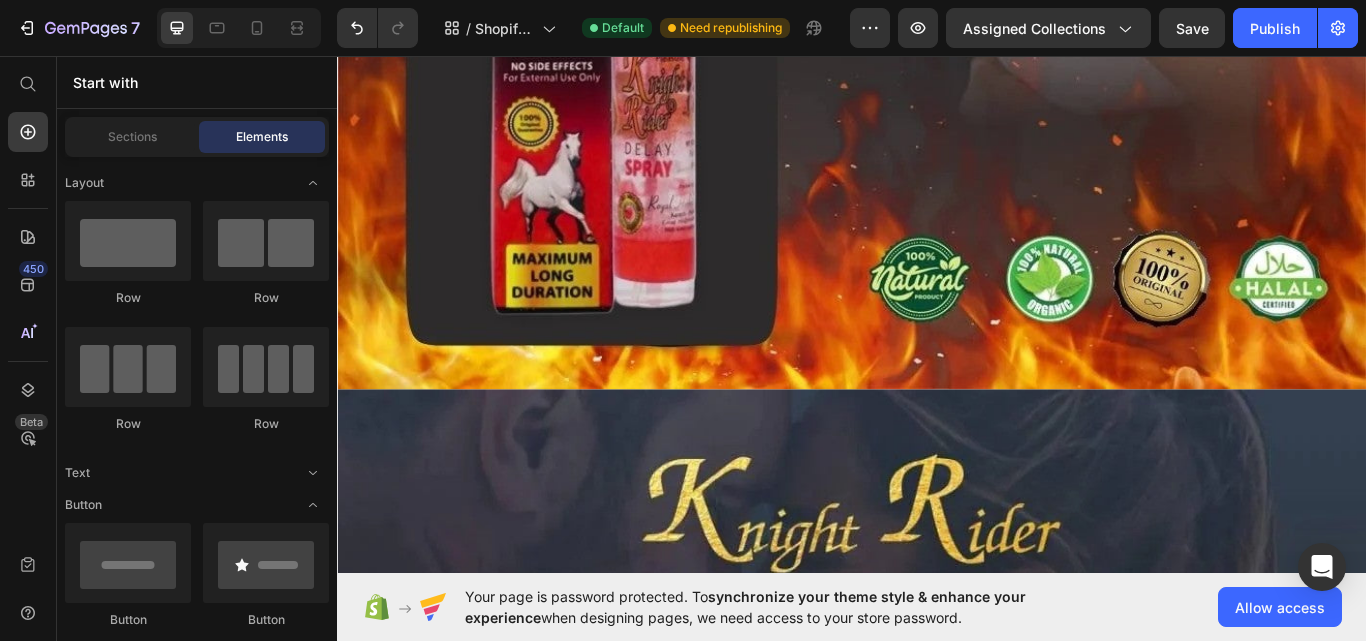 scroll, scrollTop: 1505, scrollLeft: 0, axis: vertical 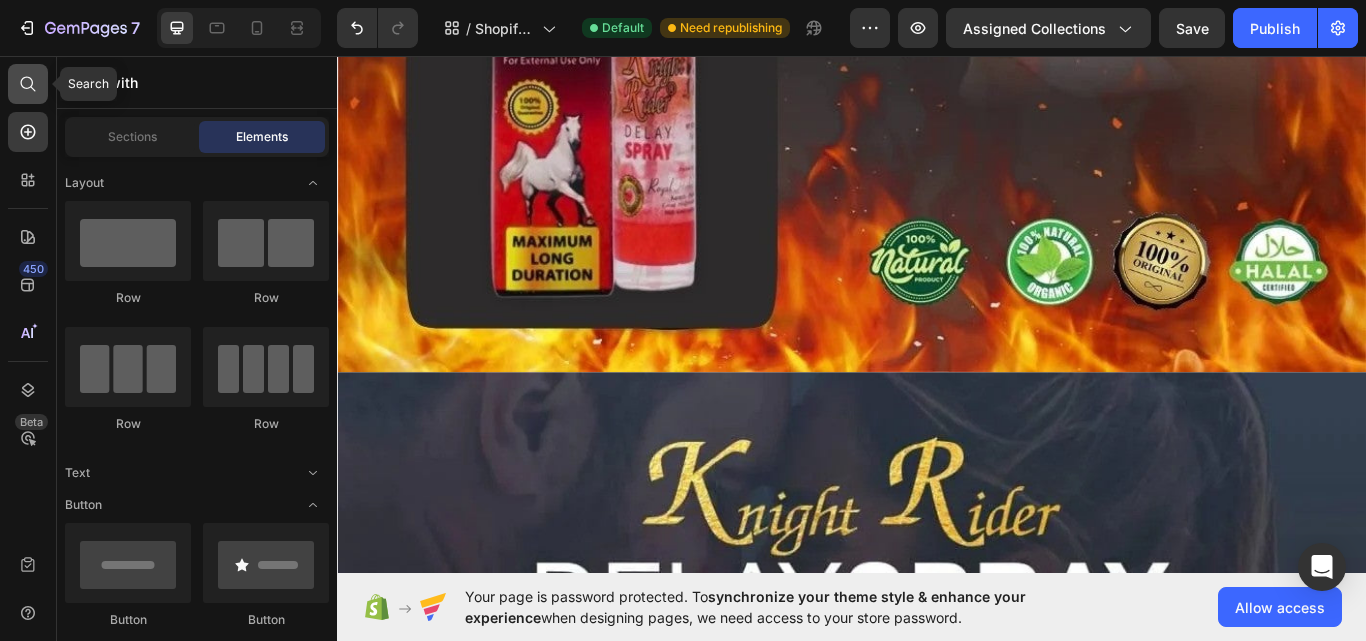 click 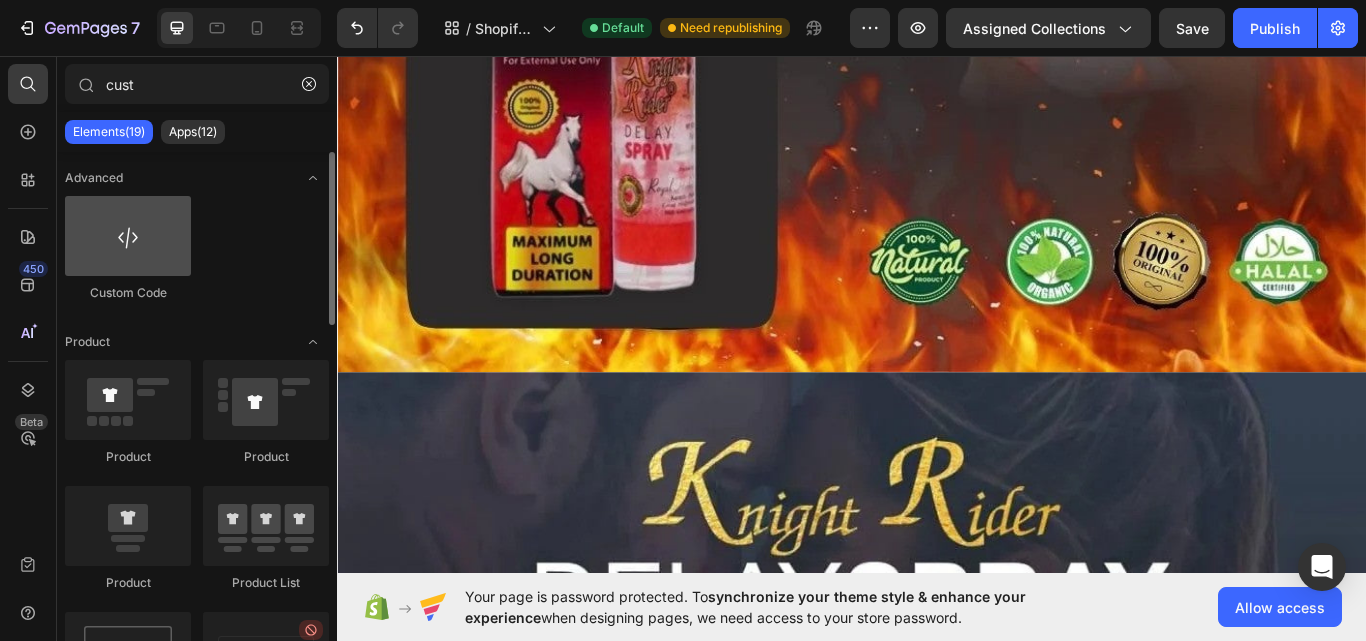 type on "cust" 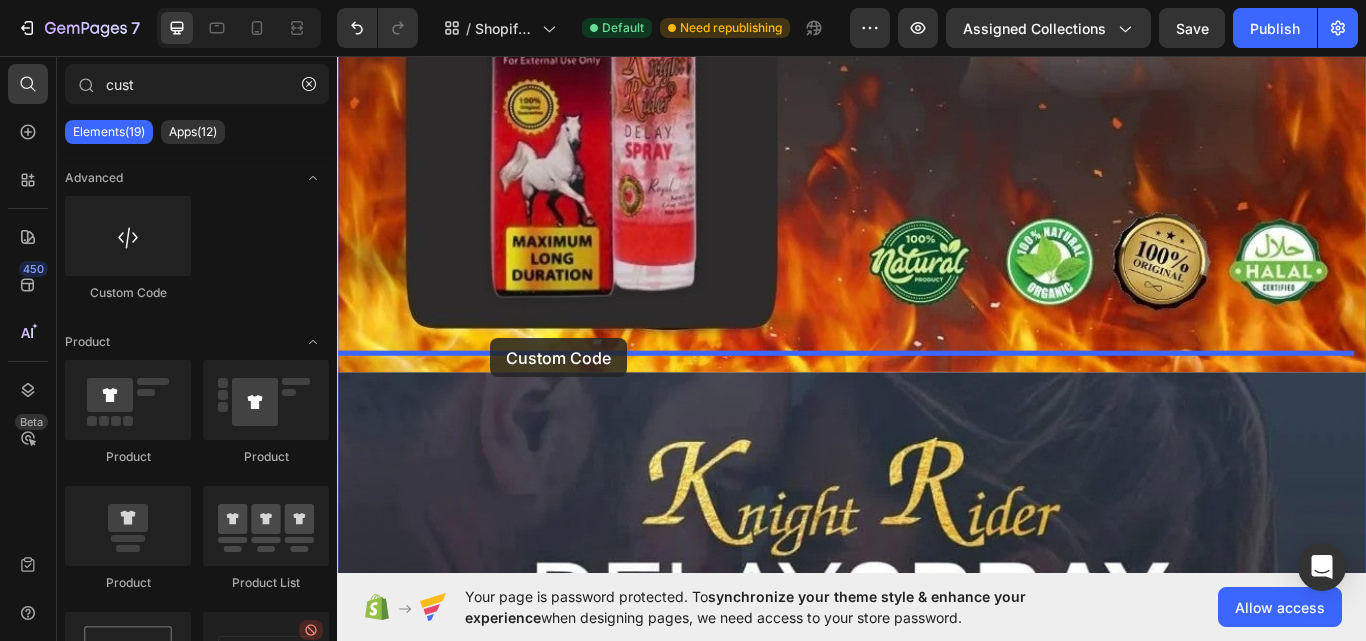 drag, startPoint x: 472, startPoint y: 282, endPoint x: 516, endPoint y: 386, distance: 112.92475 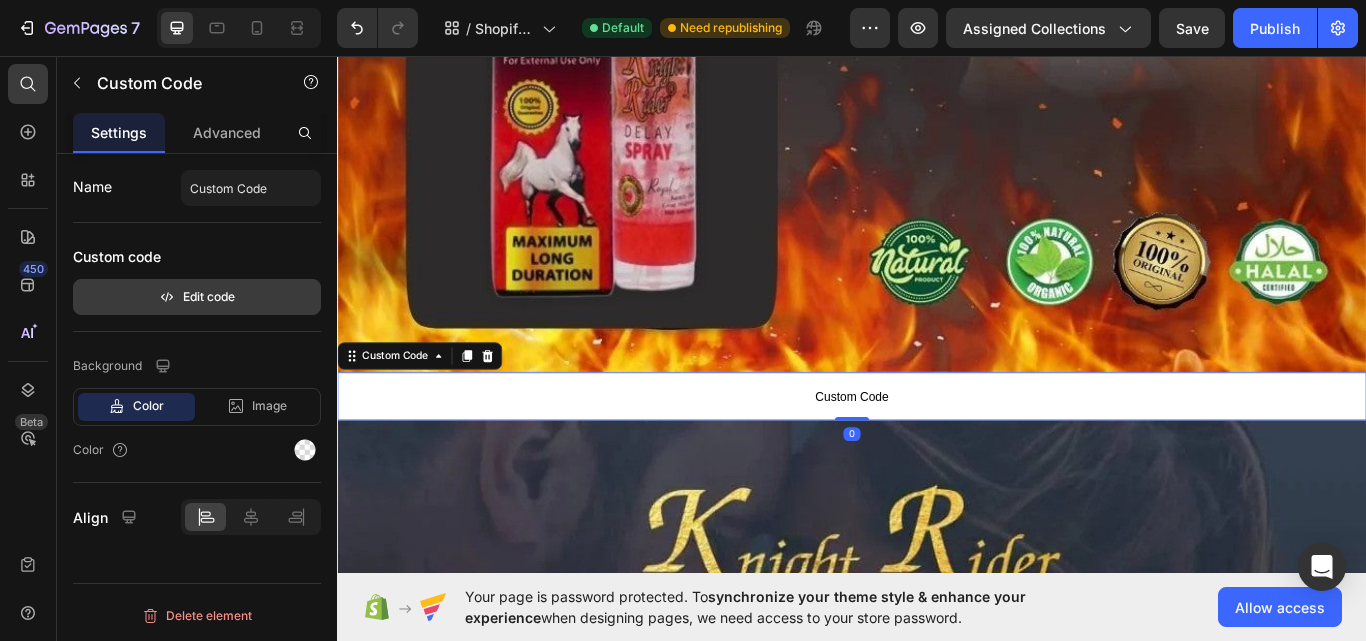 click on "Edit code" at bounding box center (197, 297) 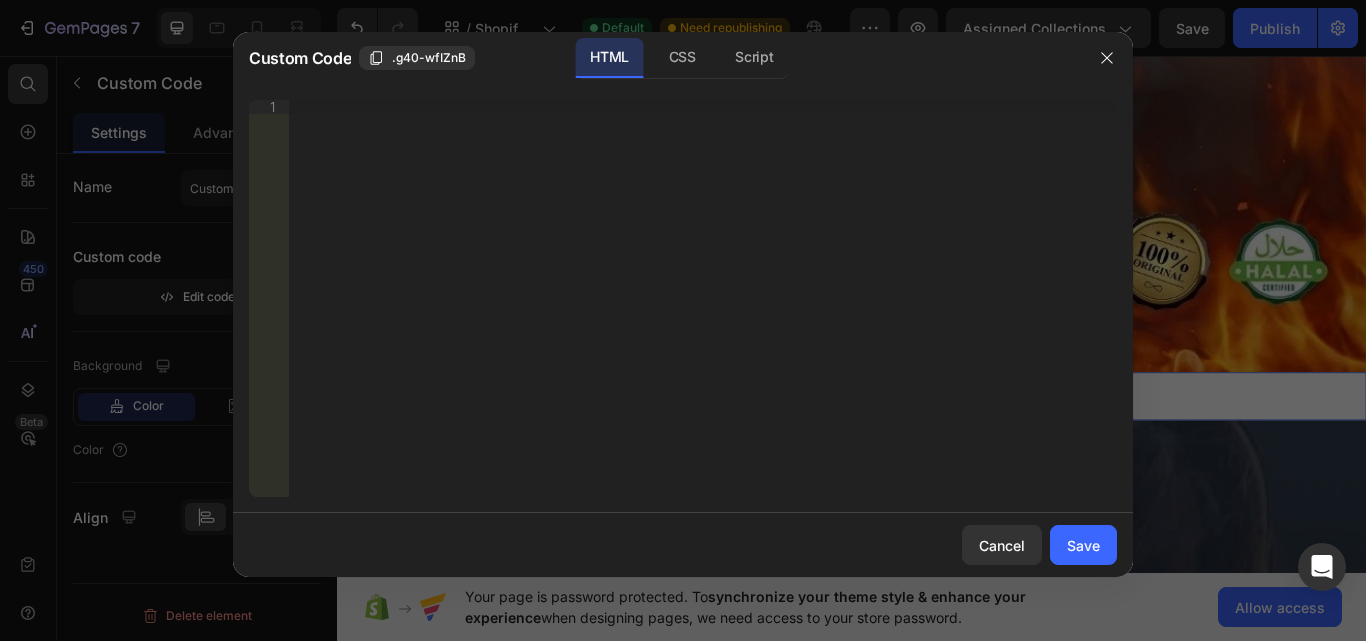 type 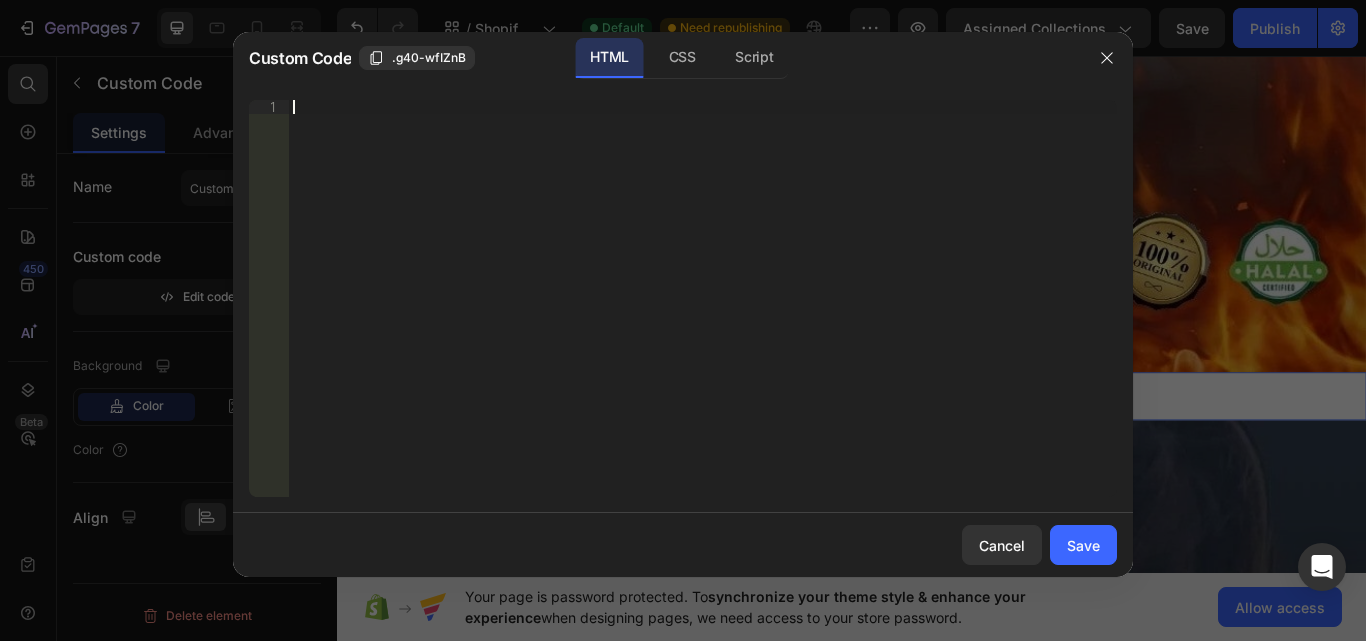click on "Insert the 3rd-party installation code, HTML code, or Liquid code to display custom content." at bounding box center (703, 312) 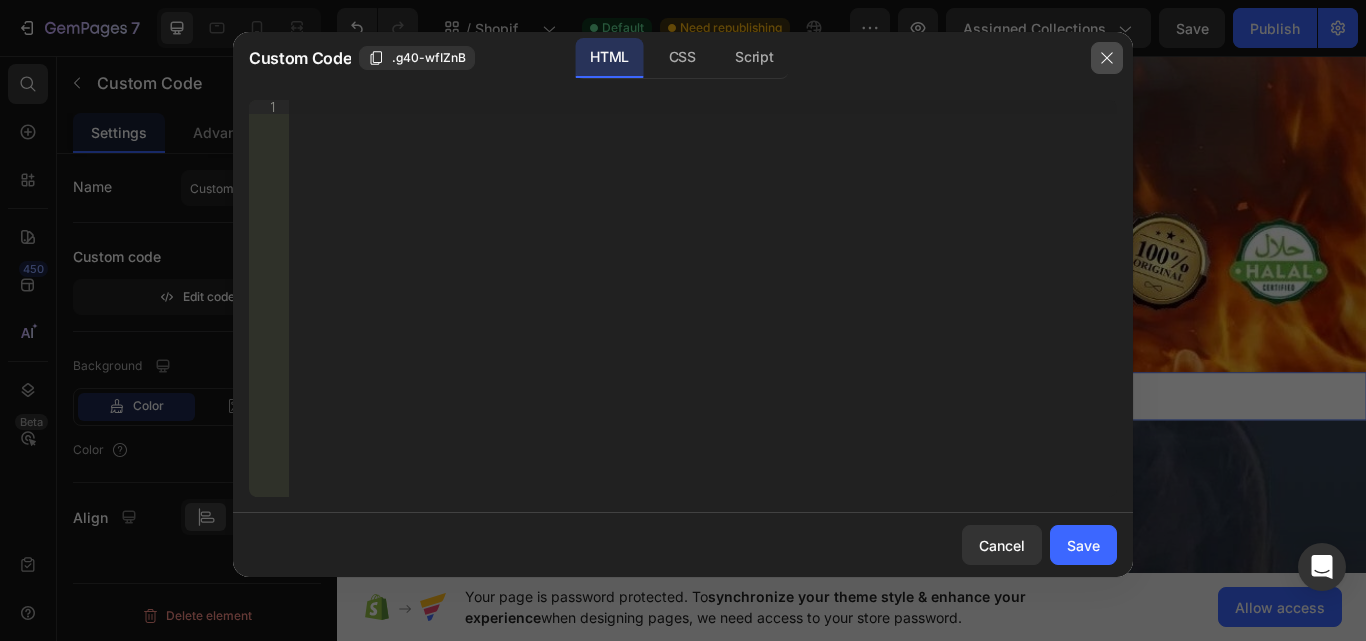 drag, startPoint x: 1104, startPoint y: 67, endPoint x: 893, endPoint y: 30, distance: 214.21951 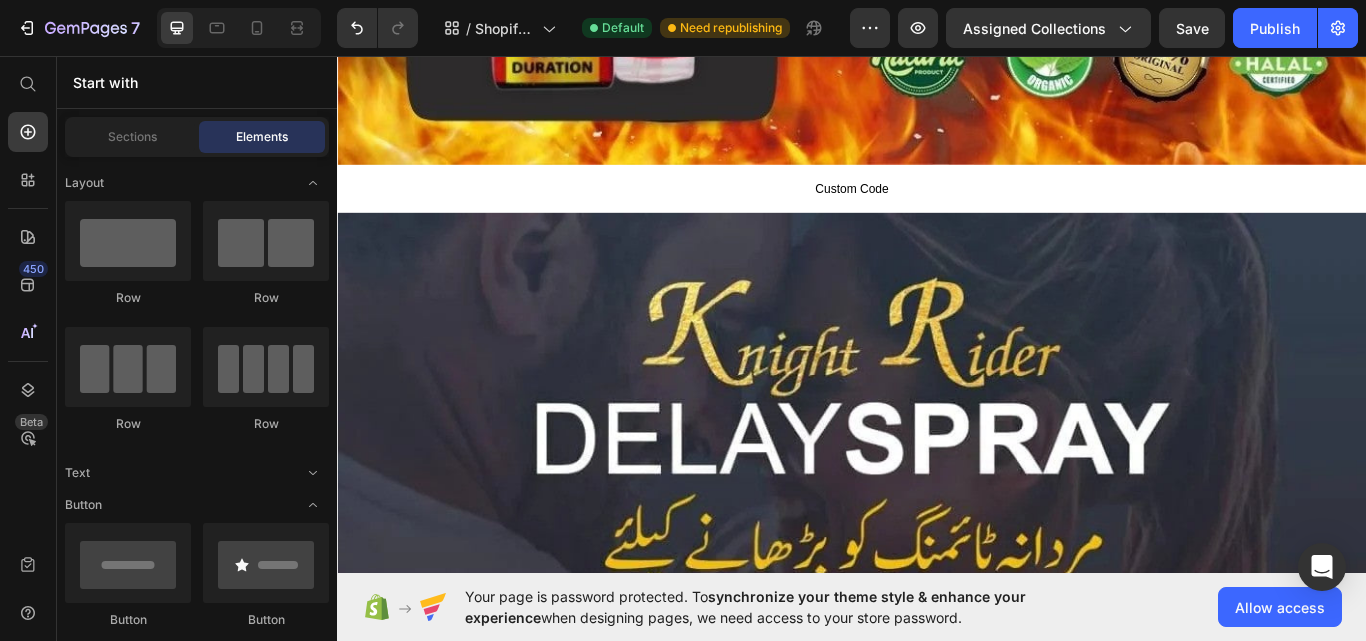 scroll, scrollTop: 1637, scrollLeft: 0, axis: vertical 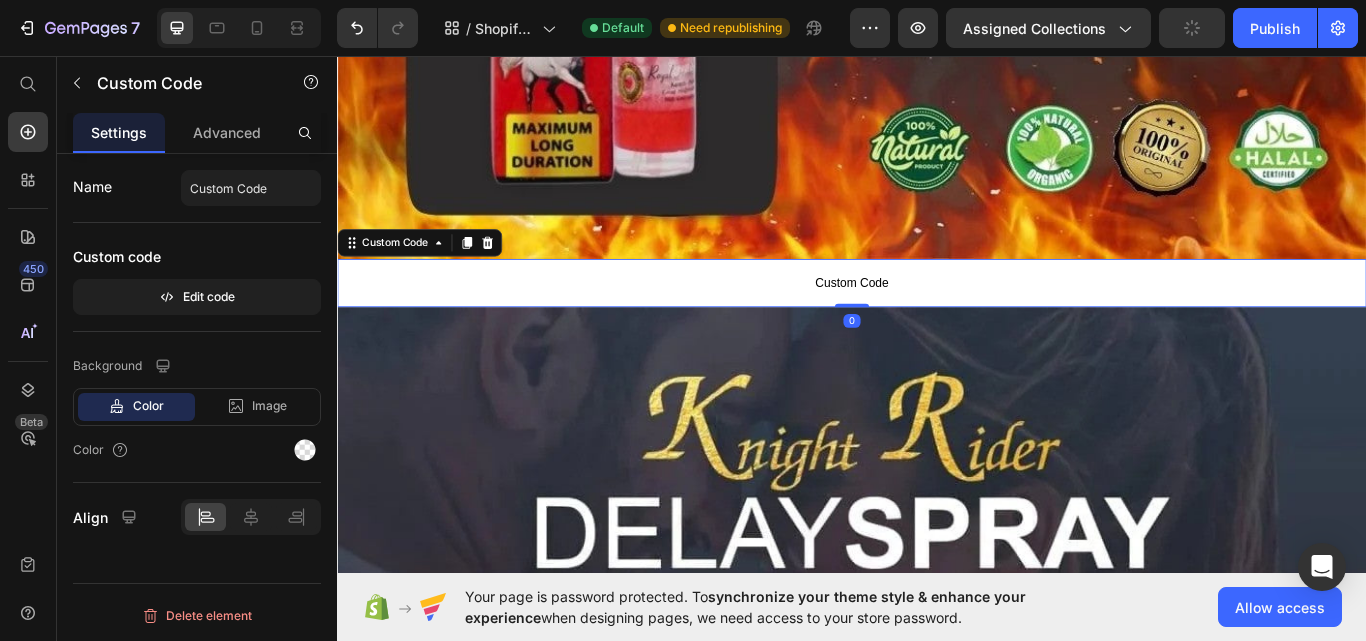 click on "Custom Code" at bounding box center [937, 322] 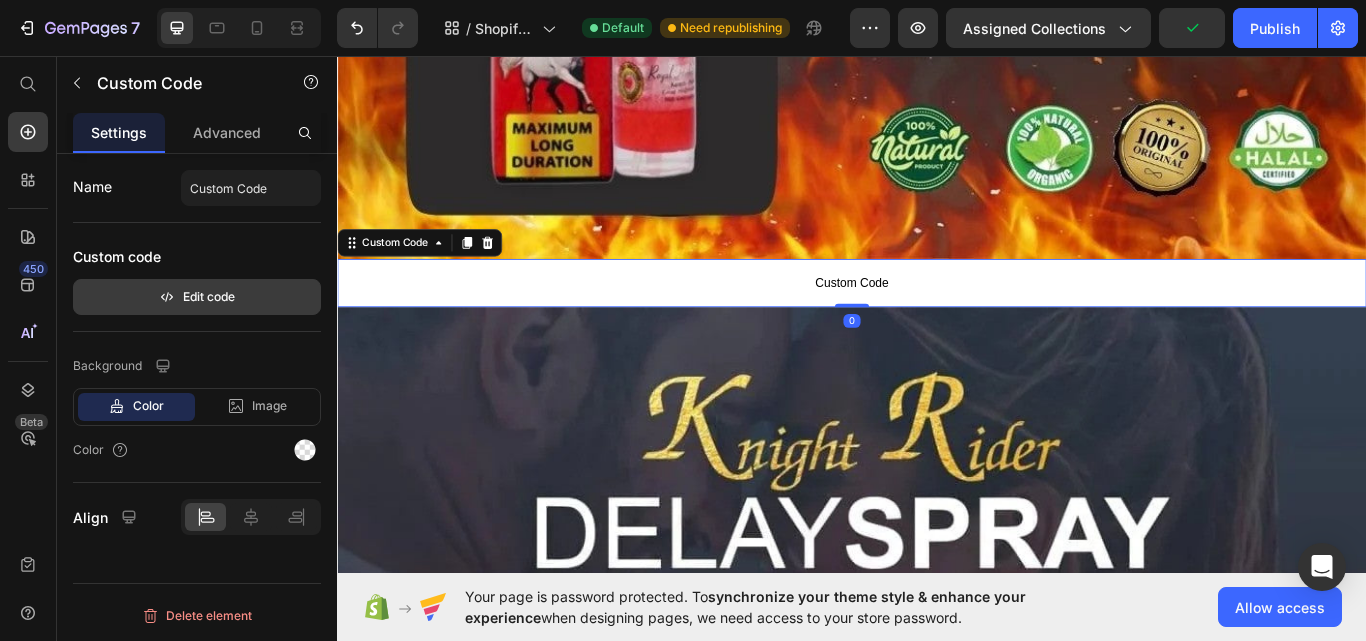click on "Edit code" at bounding box center [197, 297] 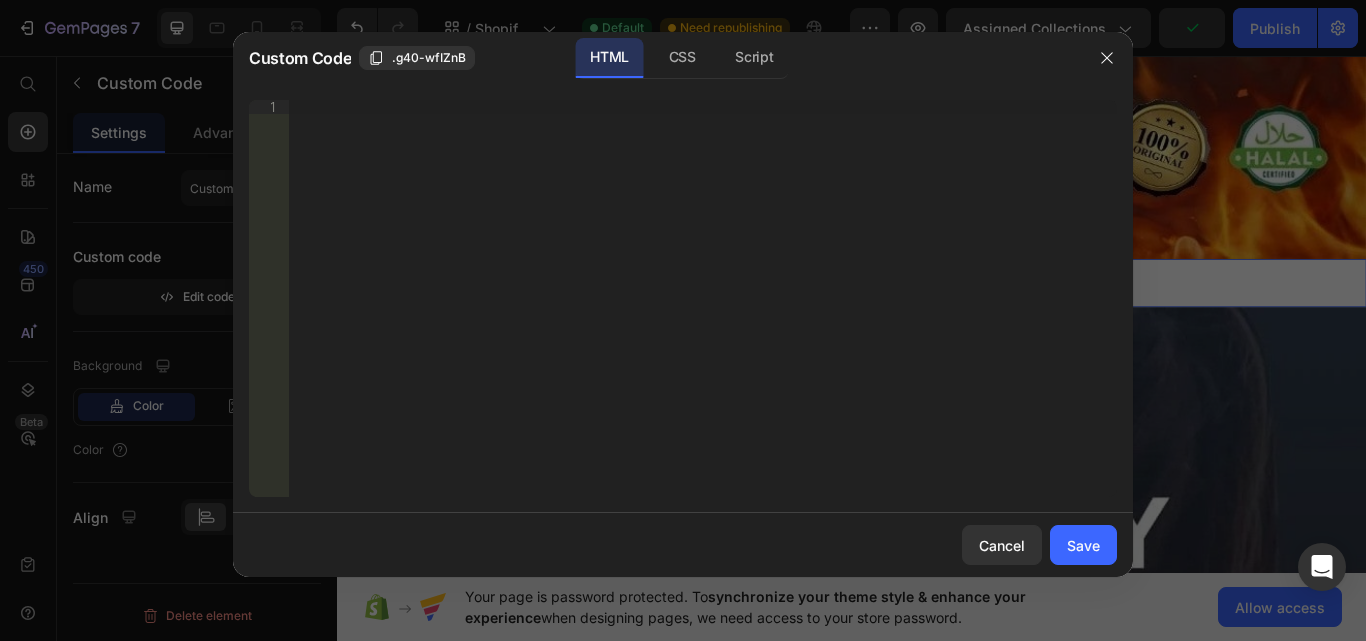 type 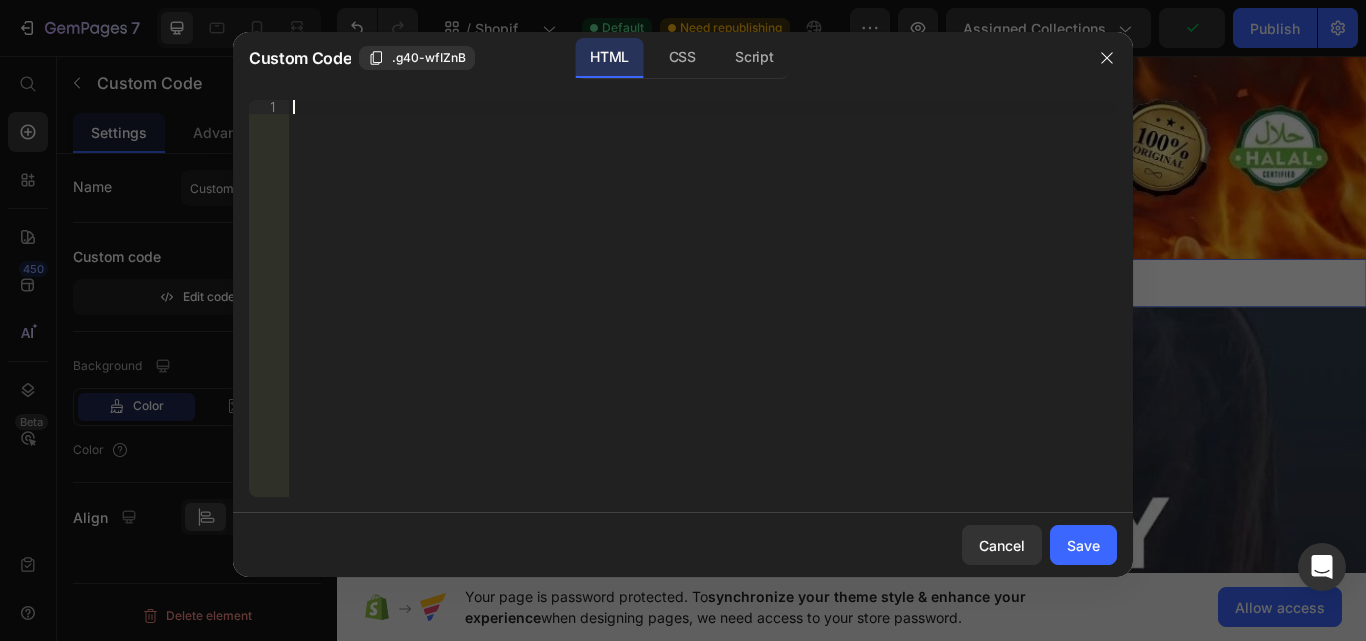 click on "Insert the 3rd-party installation code, HTML code, or Liquid code to display custom content." at bounding box center (703, 312) 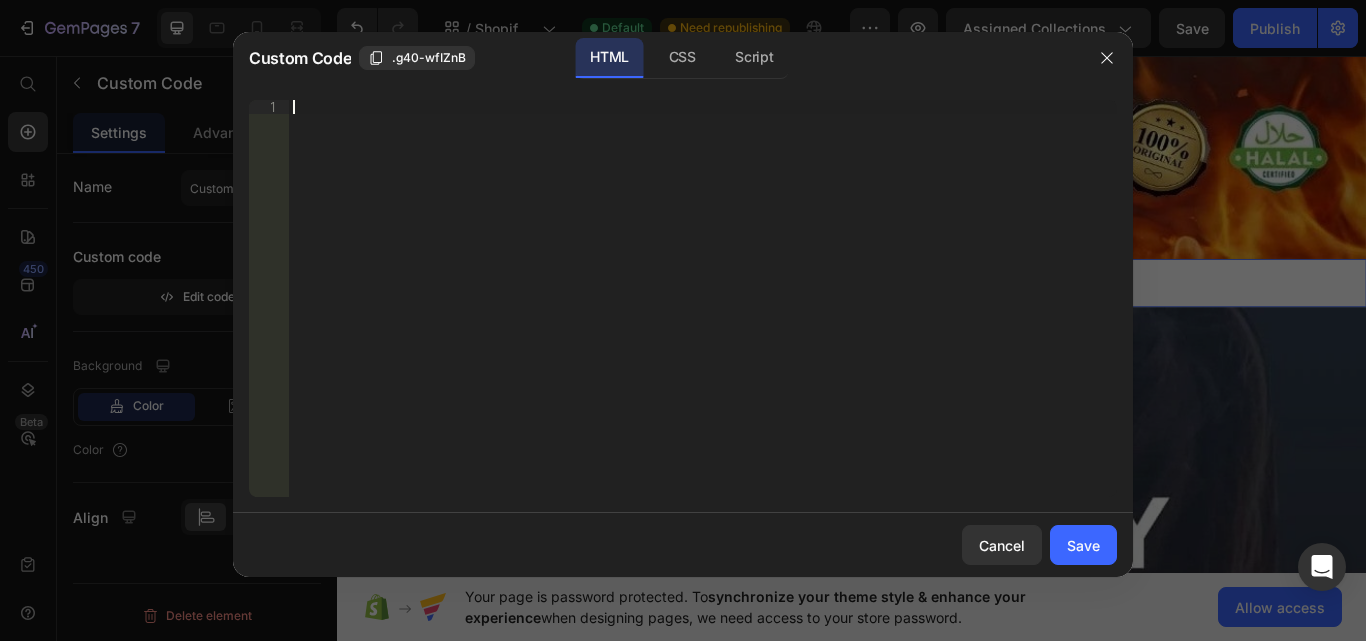 click on "Insert the 3rd-party installation code, HTML code, or Liquid code to display custom content." at bounding box center (703, 312) 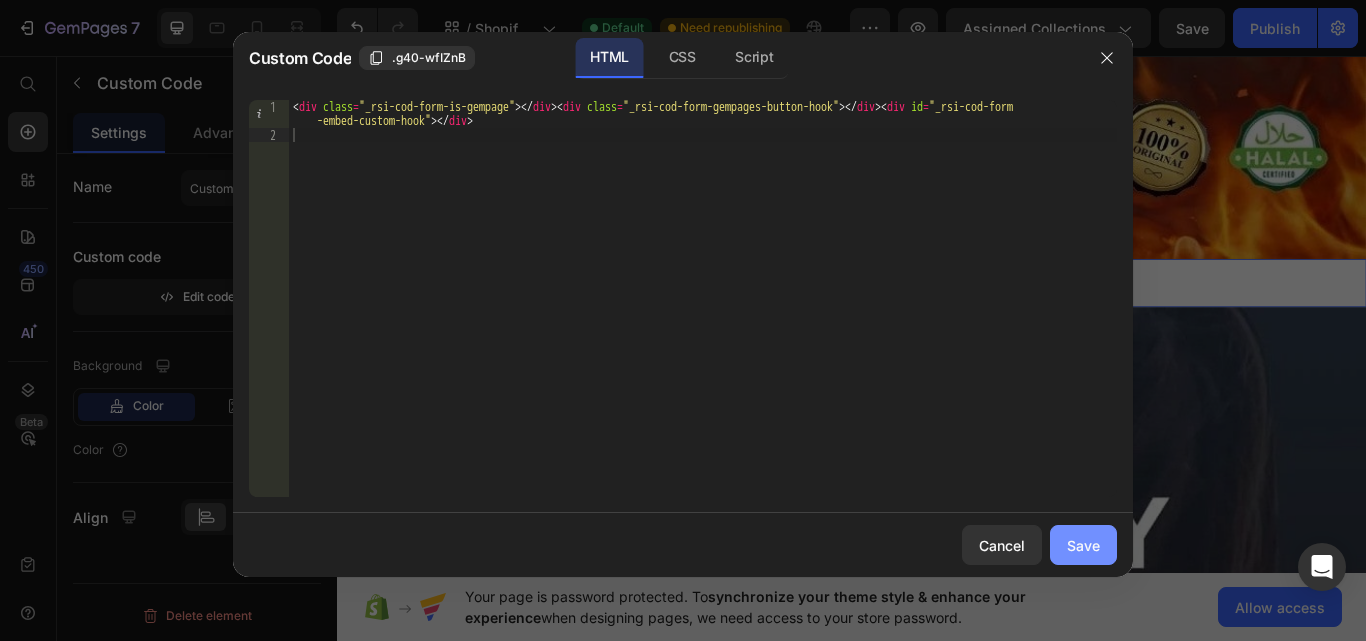 click on "Save" 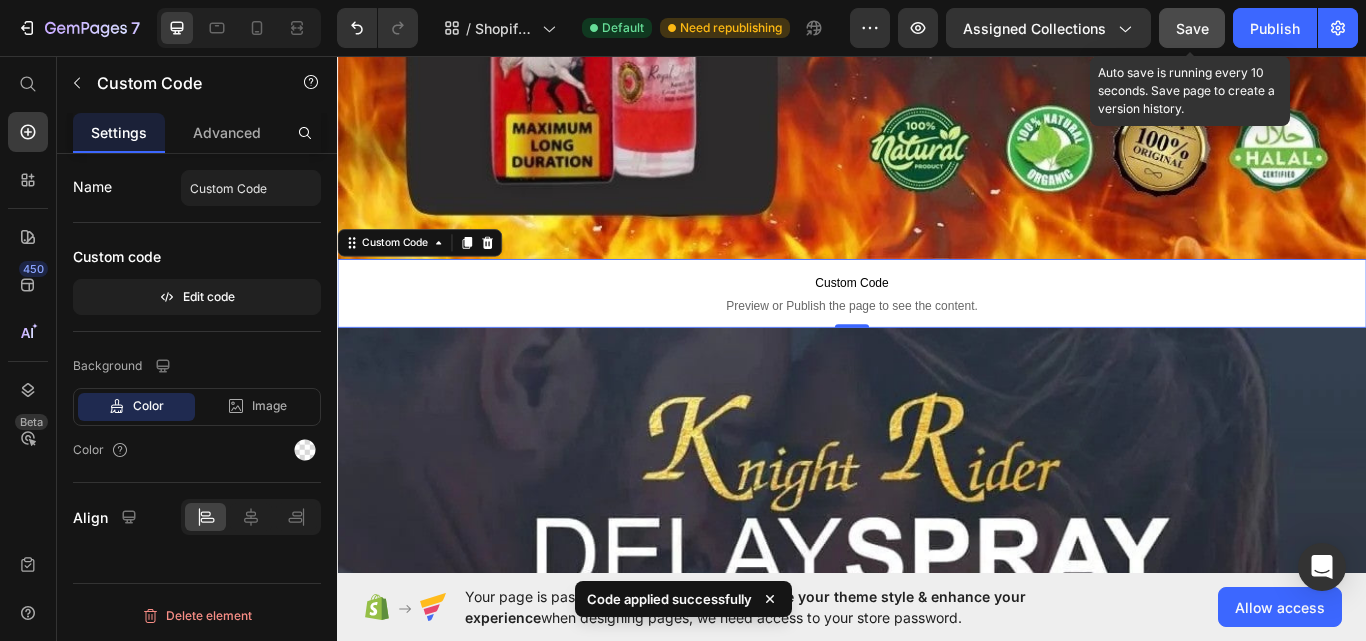 click on "Save" at bounding box center (1192, 28) 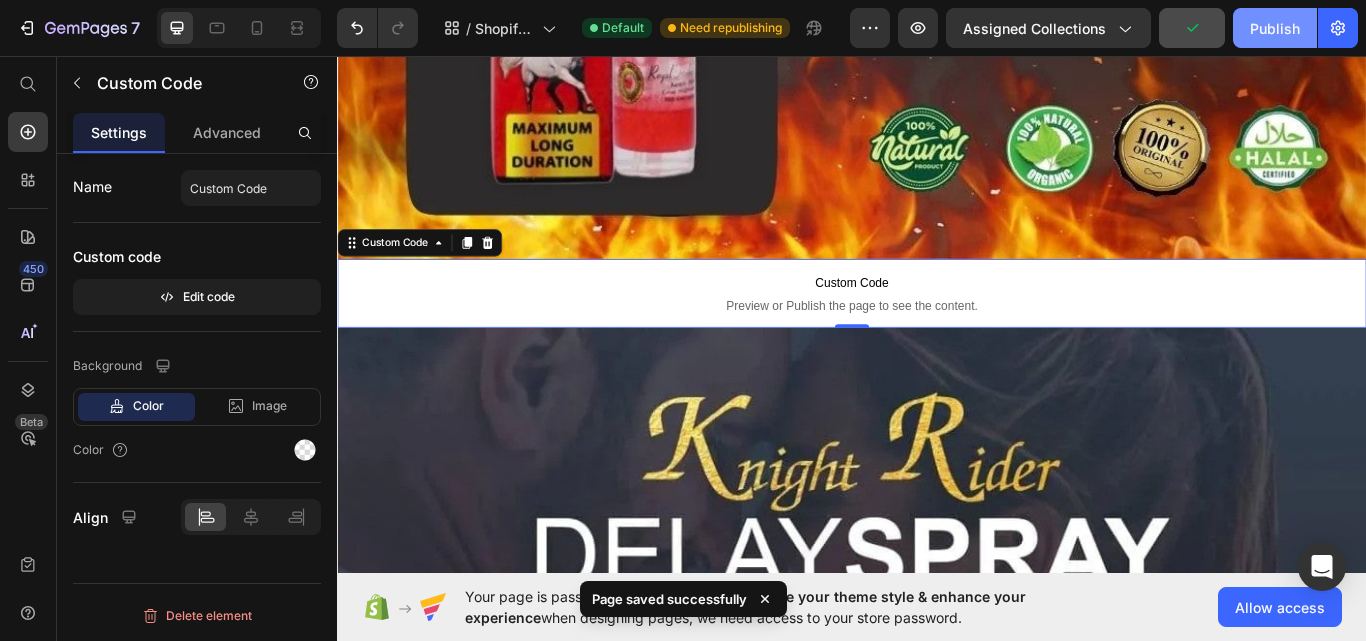 click on "Publish" at bounding box center (1275, 28) 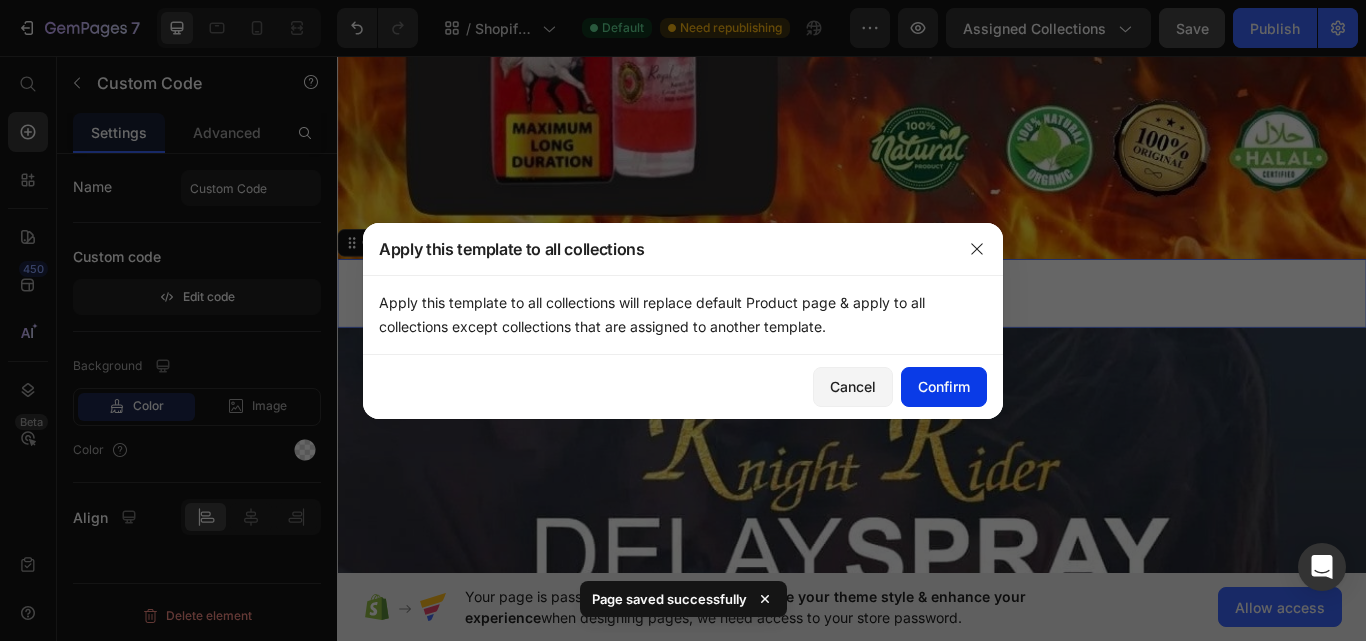 click on "Confirm" at bounding box center (944, 386) 